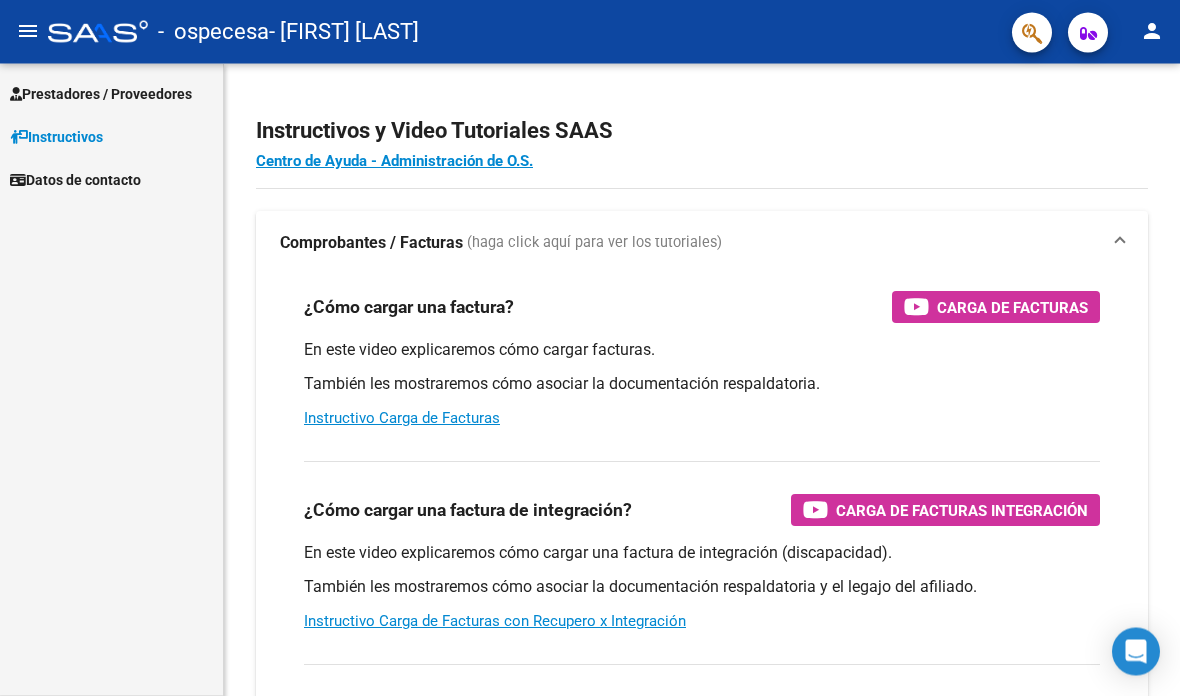 scroll, scrollTop: 0, scrollLeft: 0, axis: both 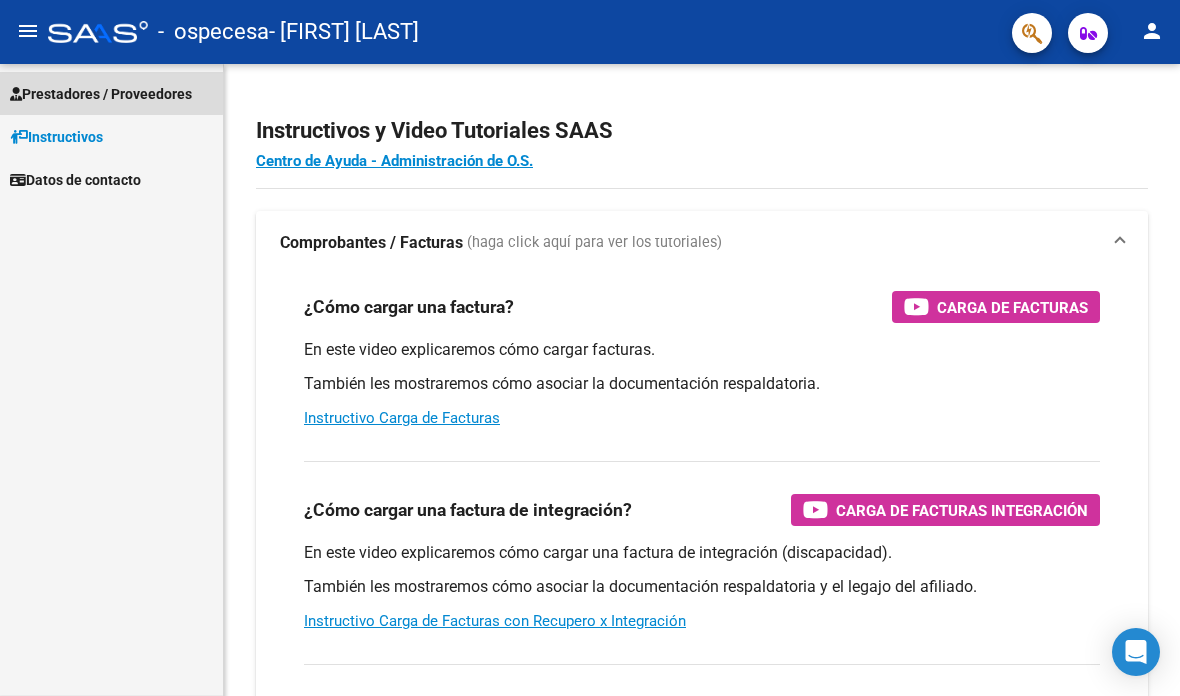 click on "Prestadores / Proveedores" at bounding box center (101, 94) 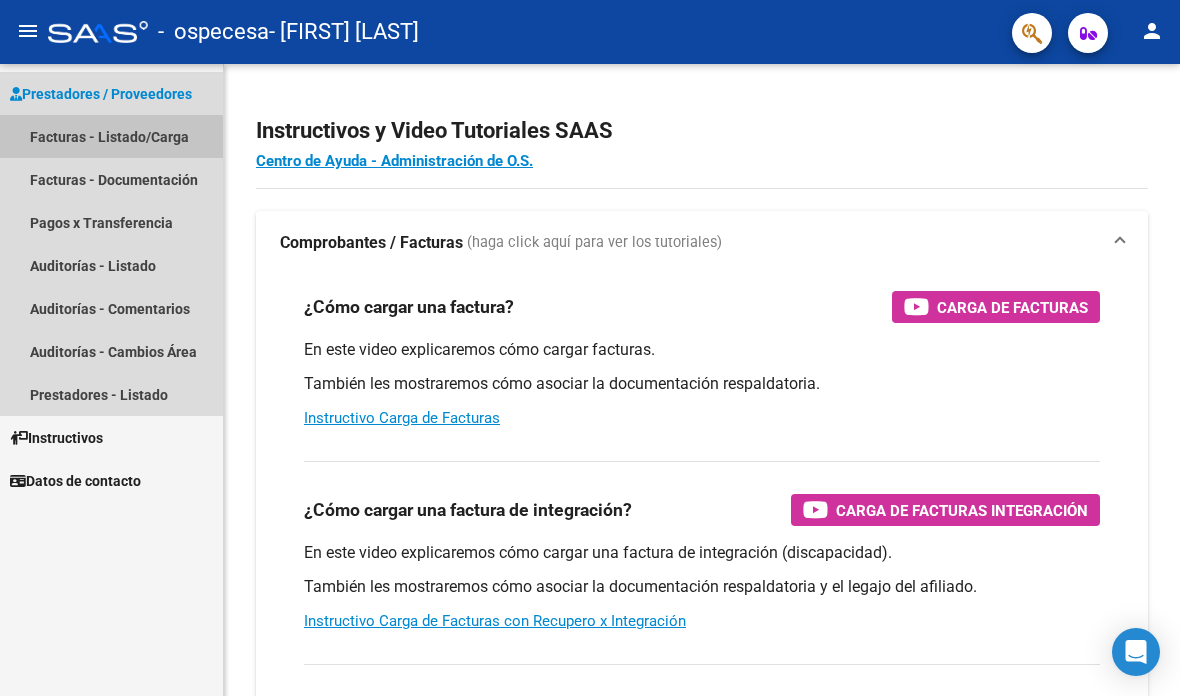 click on "Facturas - Listado/Carga" at bounding box center [111, 136] 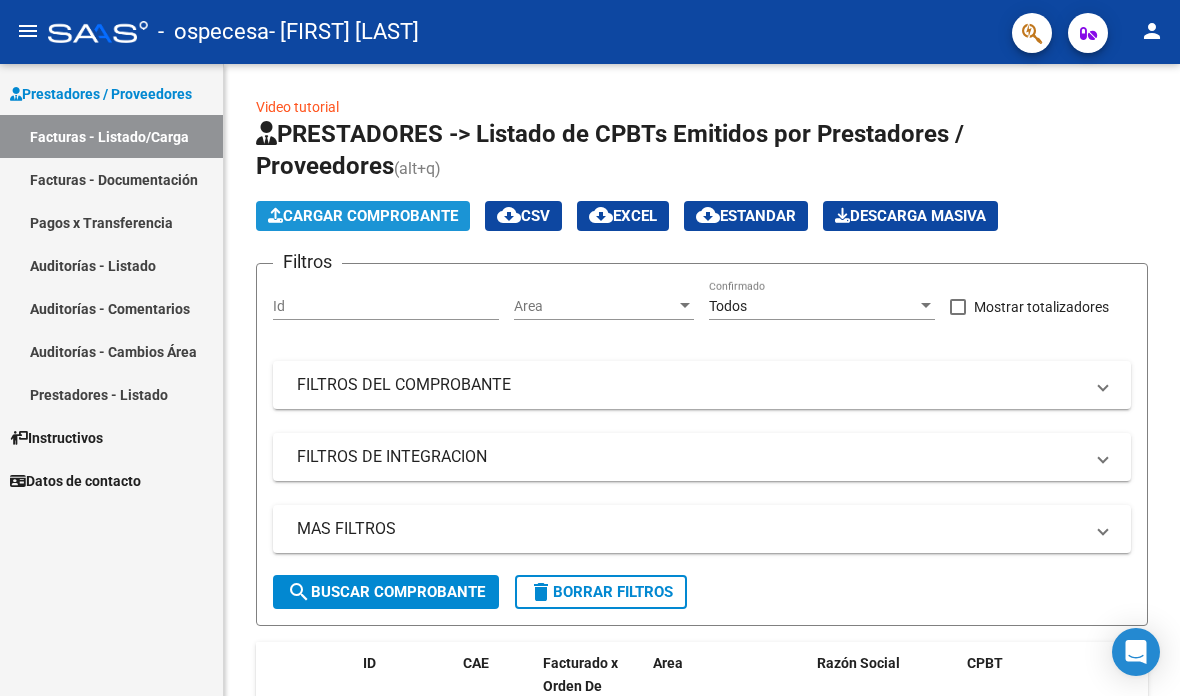 click on "Cargar Comprobante" 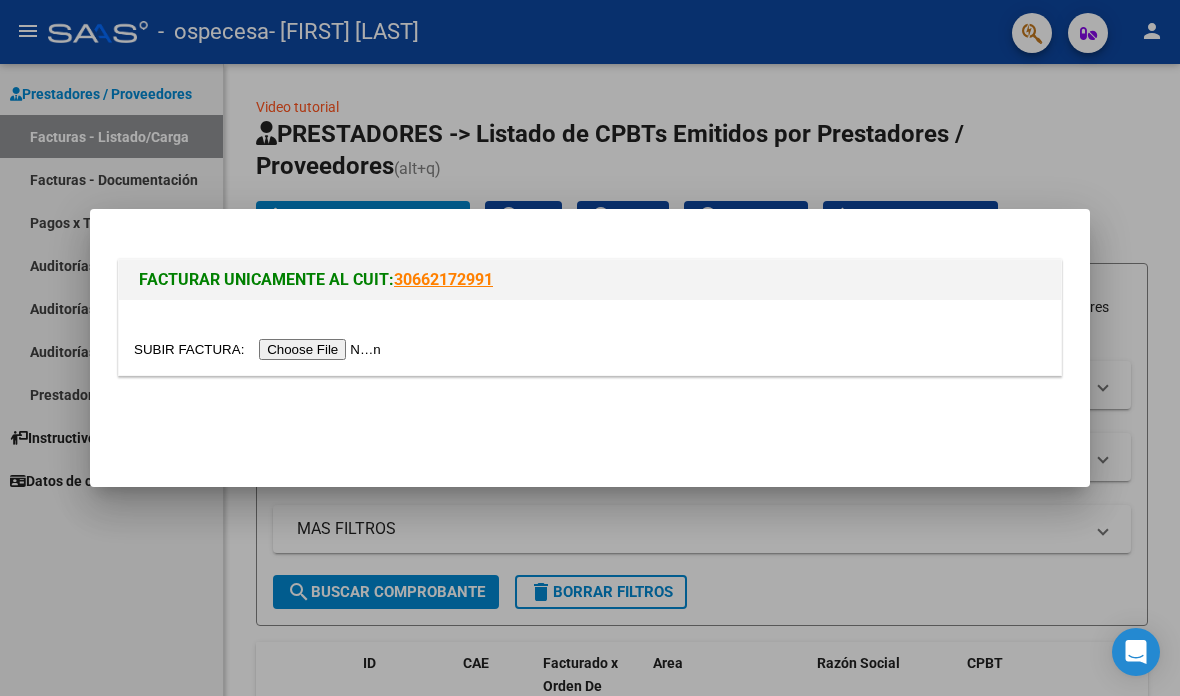 click at bounding box center [260, 349] 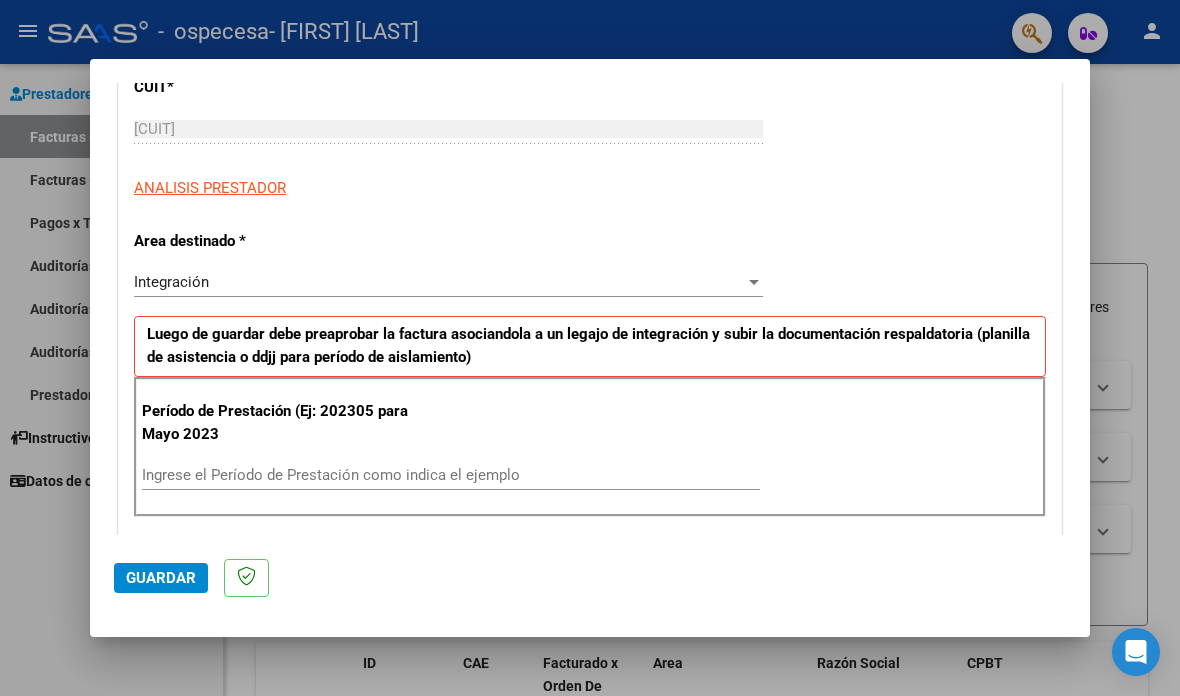scroll, scrollTop: 286, scrollLeft: 0, axis: vertical 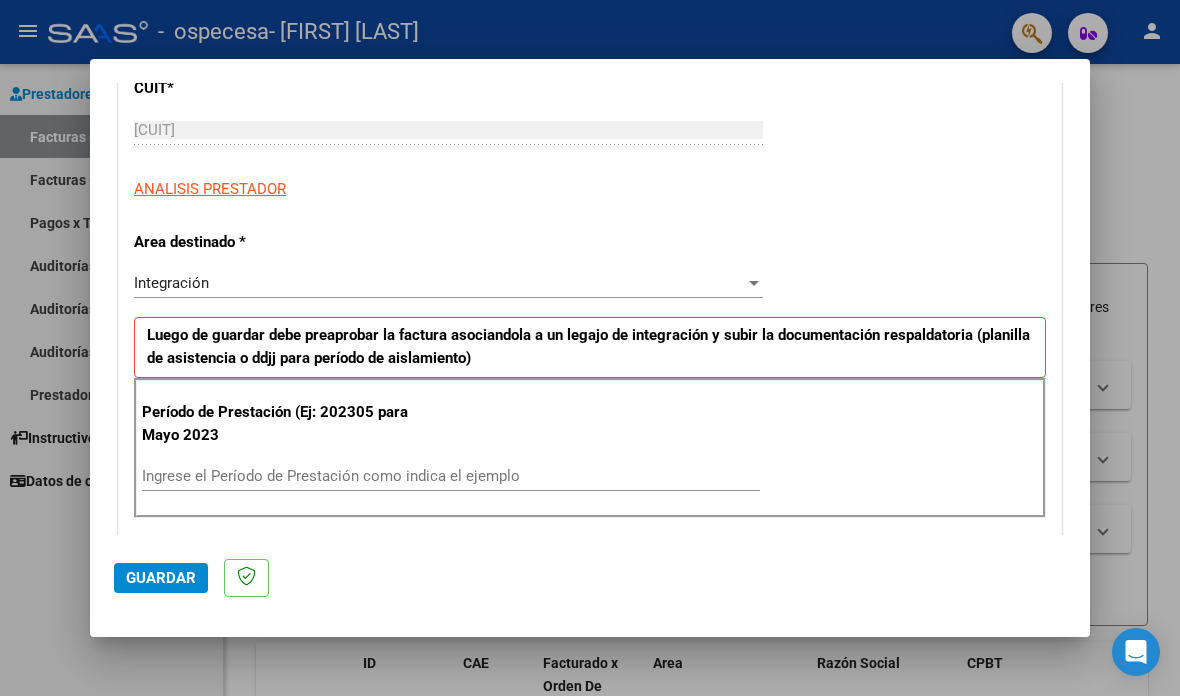 click at bounding box center (754, 283) 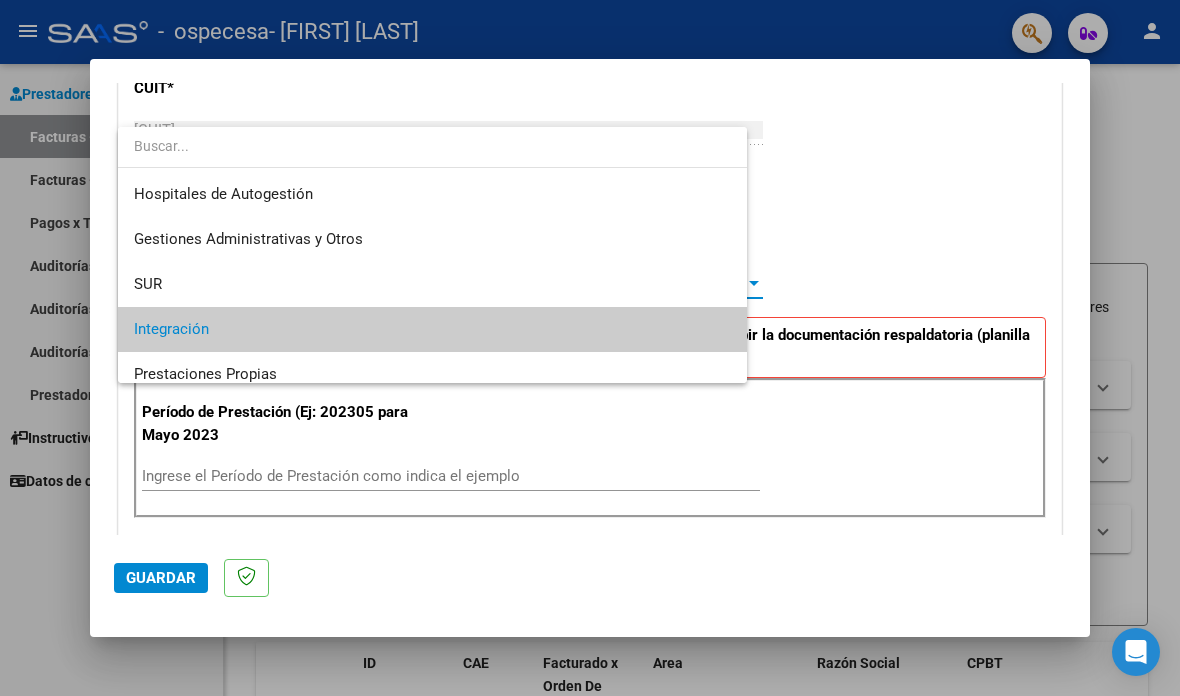 scroll, scrollTop: 74, scrollLeft: 0, axis: vertical 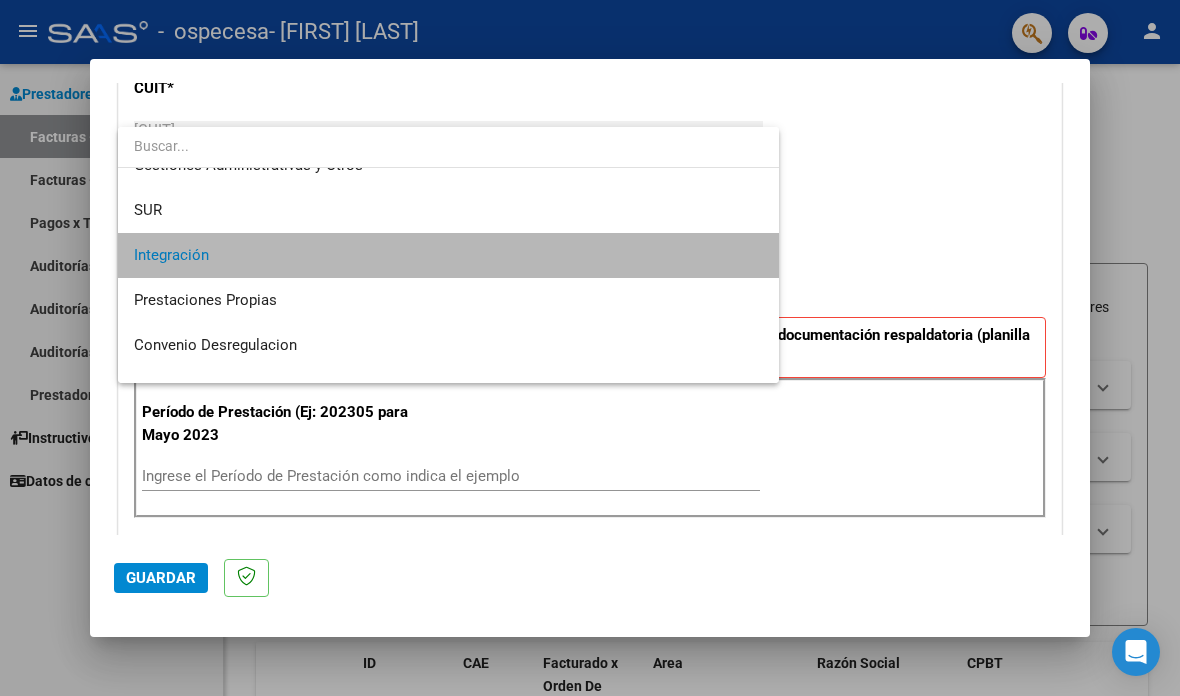 click on "Integración" at bounding box center [448, 255] 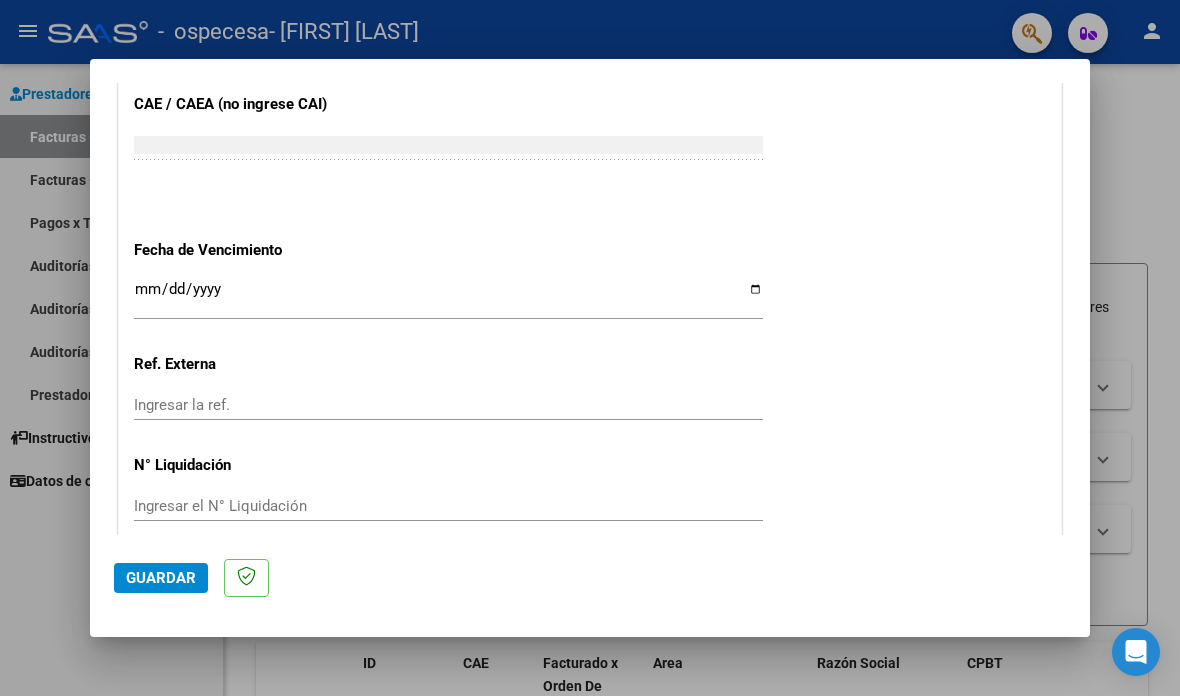 scroll, scrollTop: 1244, scrollLeft: 0, axis: vertical 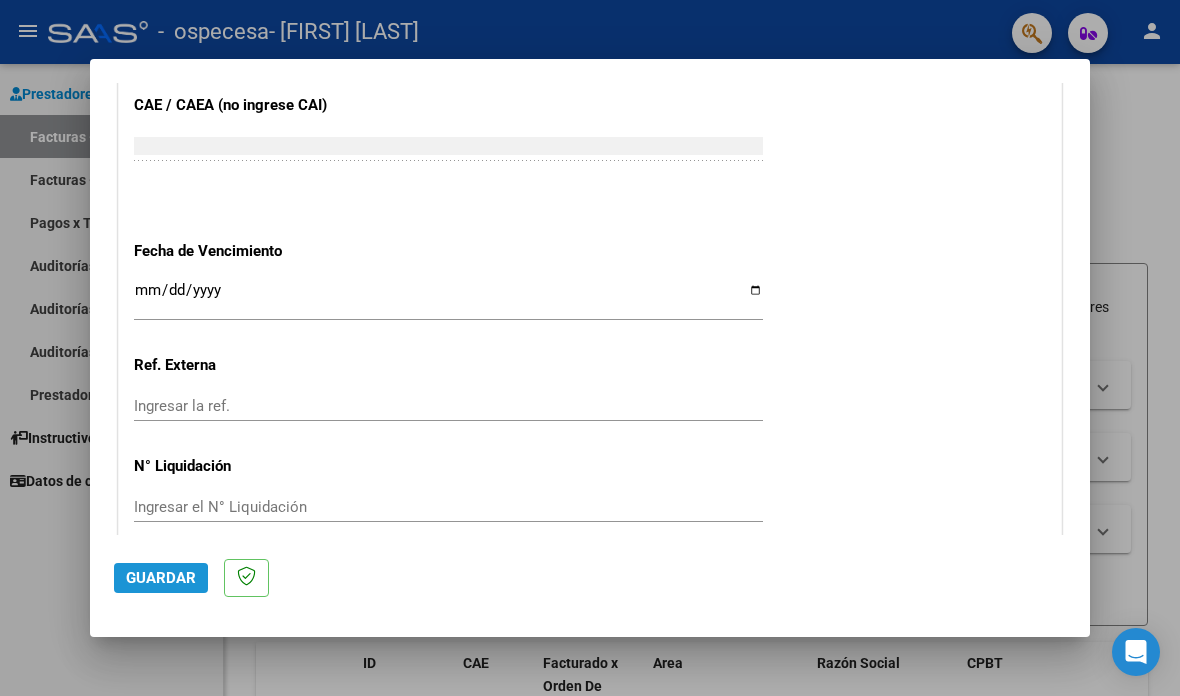 click on "Guardar" 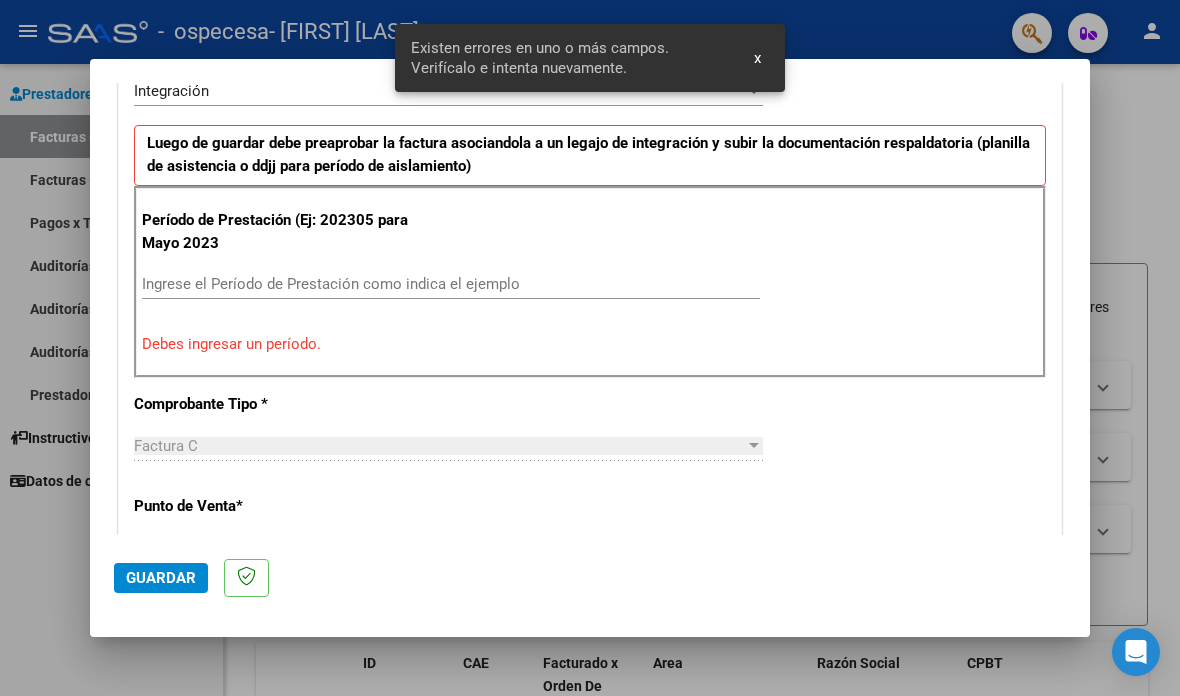 scroll, scrollTop: 402, scrollLeft: 0, axis: vertical 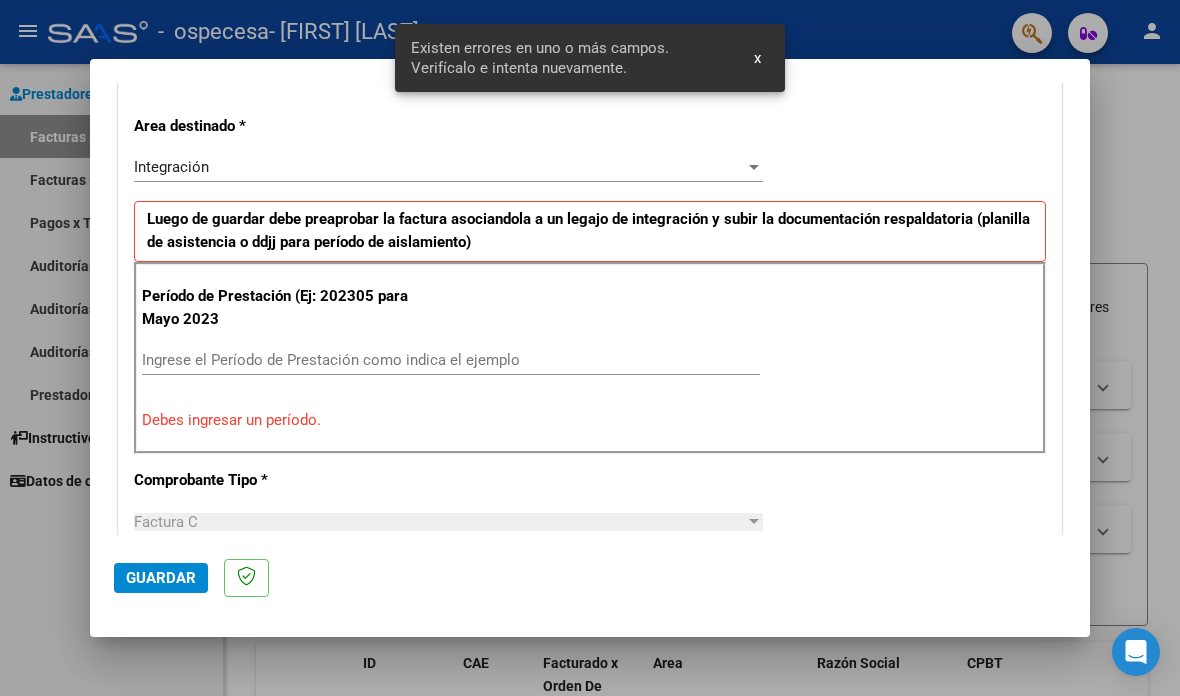 click on "Período de Prestación (Ej: 202305 para Mayo 2023    Ingrese el Período de Prestación como indica el ejemplo   Debes ingresar un período." at bounding box center (590, 358) 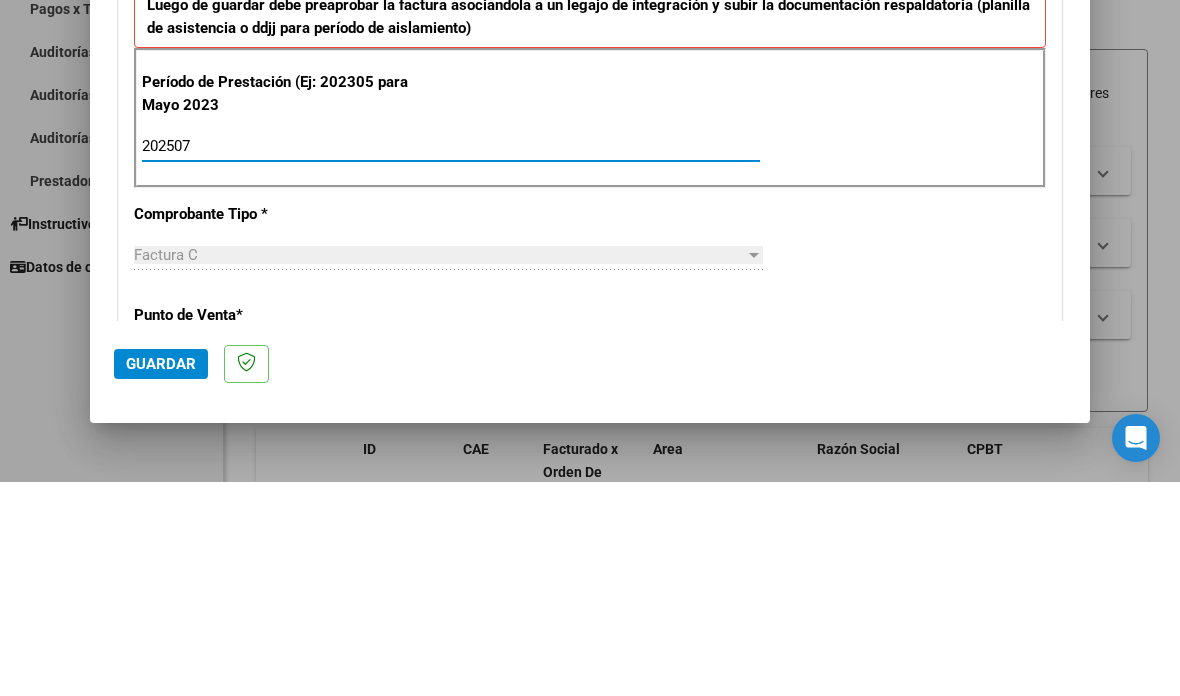 type on "202507" 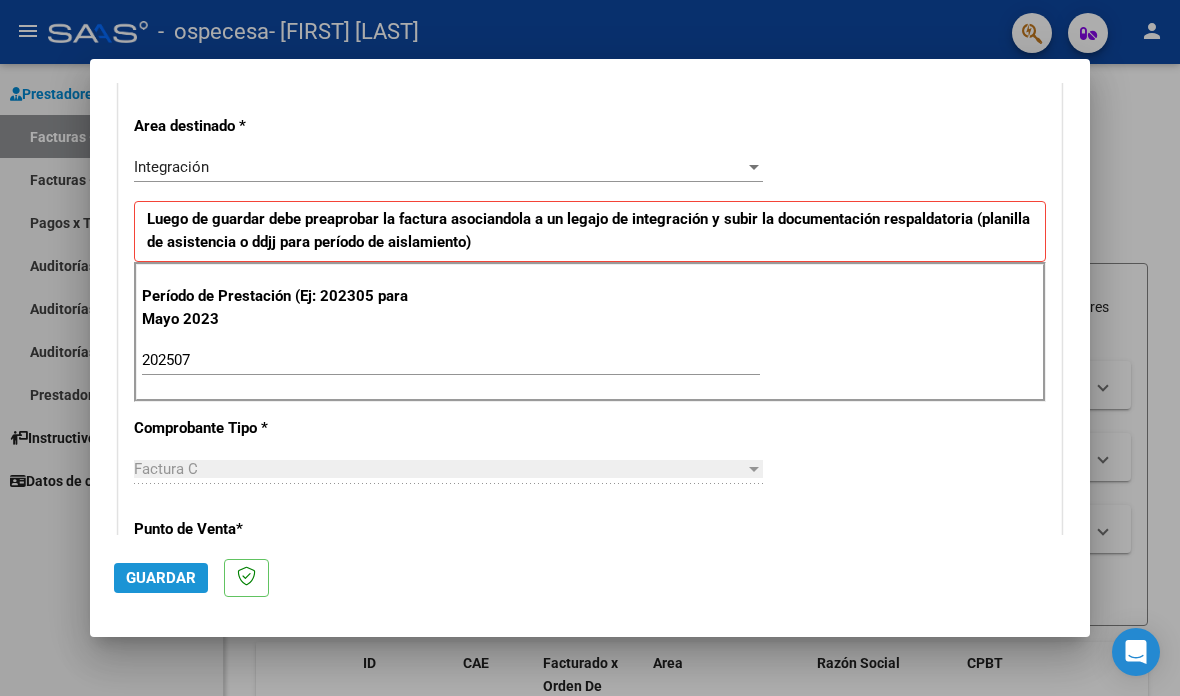 click on "Guardar" 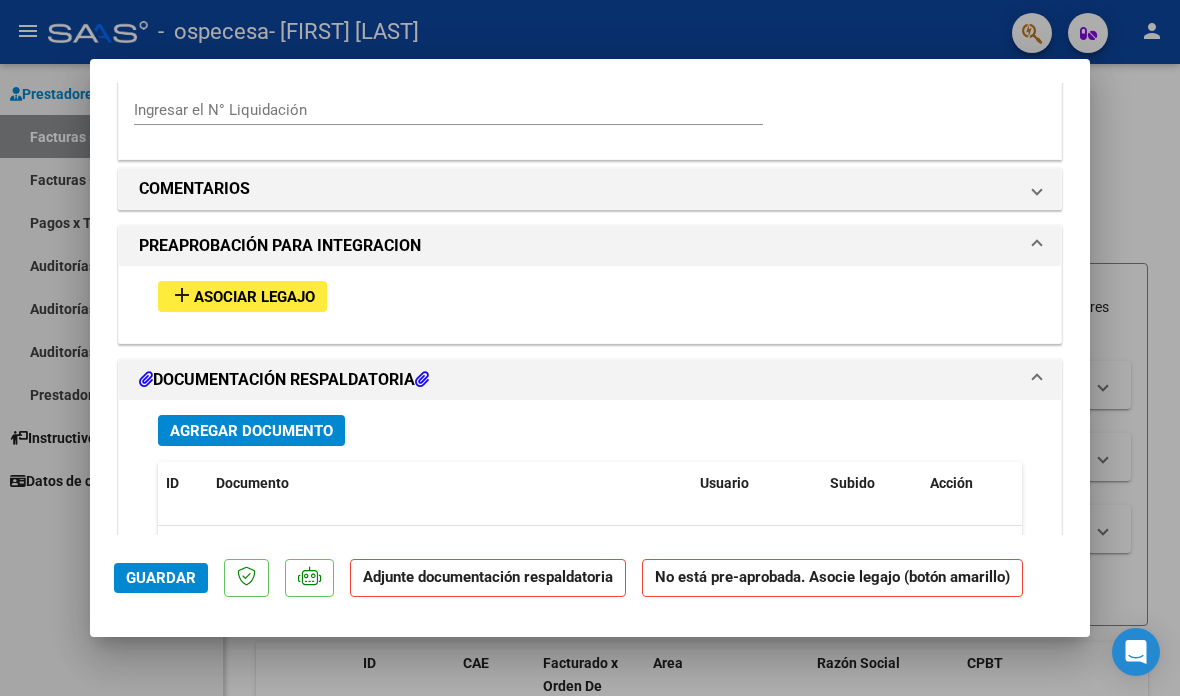 scroll, scrollTop: 1655, scrollLeft: 0, axis: vertical 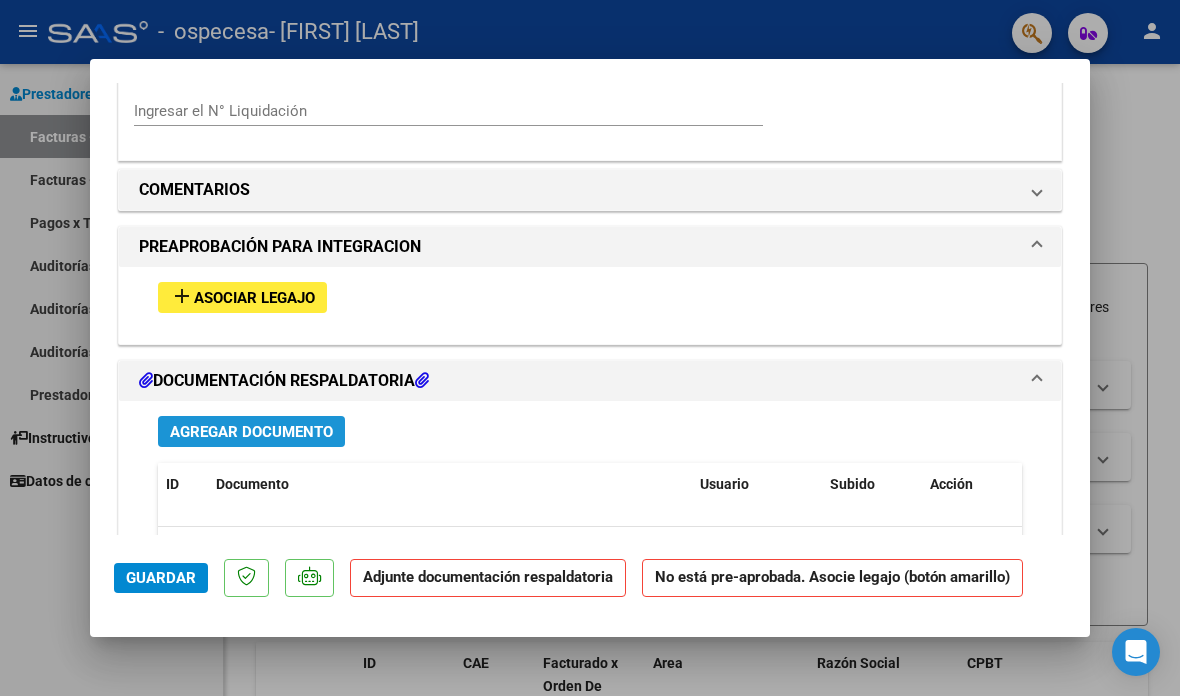 click on "Agregar Documento" at bounding box center [251, 432] 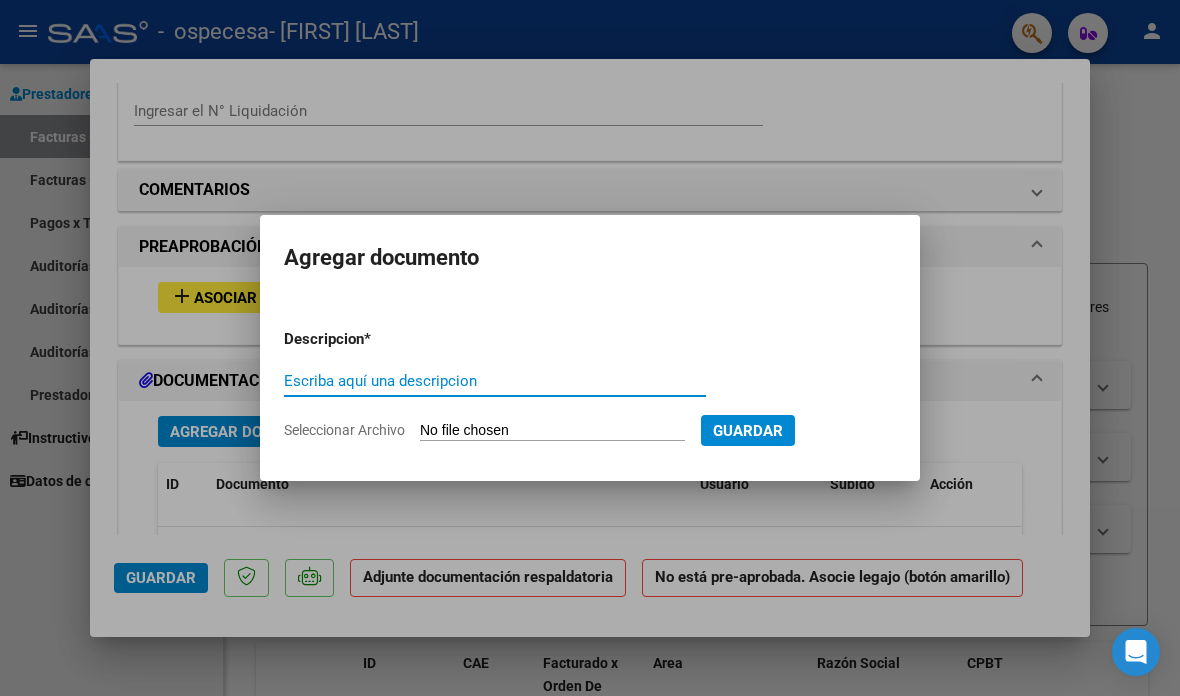 click on "Escriba aquí una descripcion" at bounding box center (495, 381) 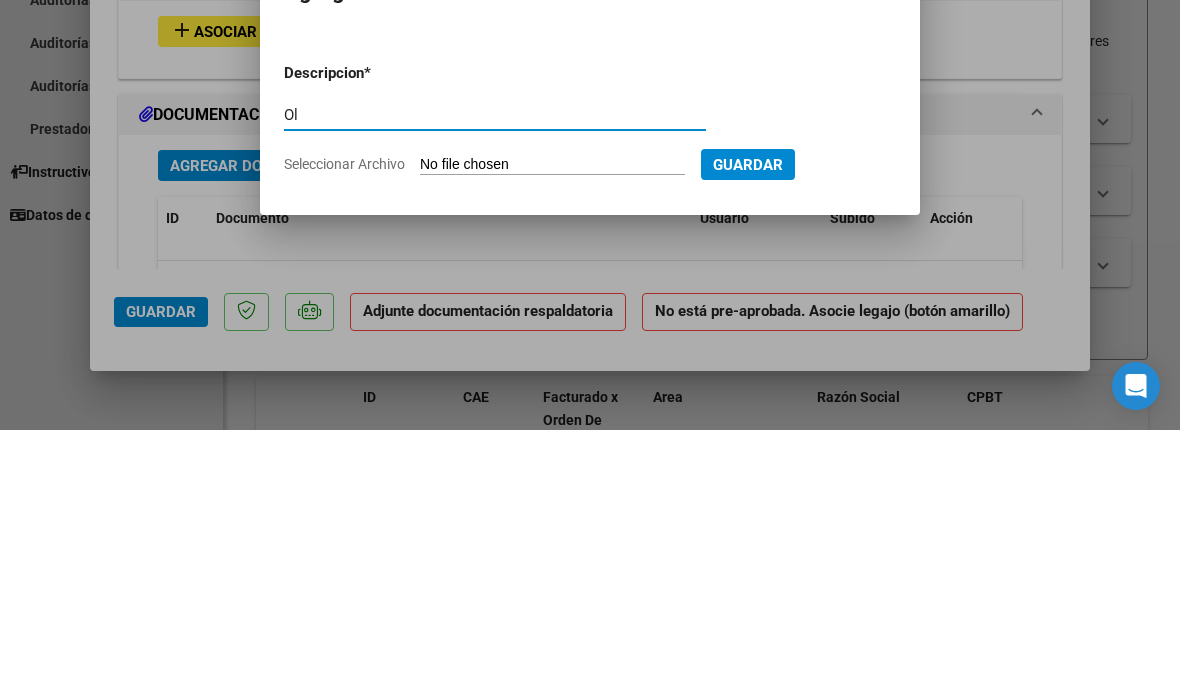 type on "O" 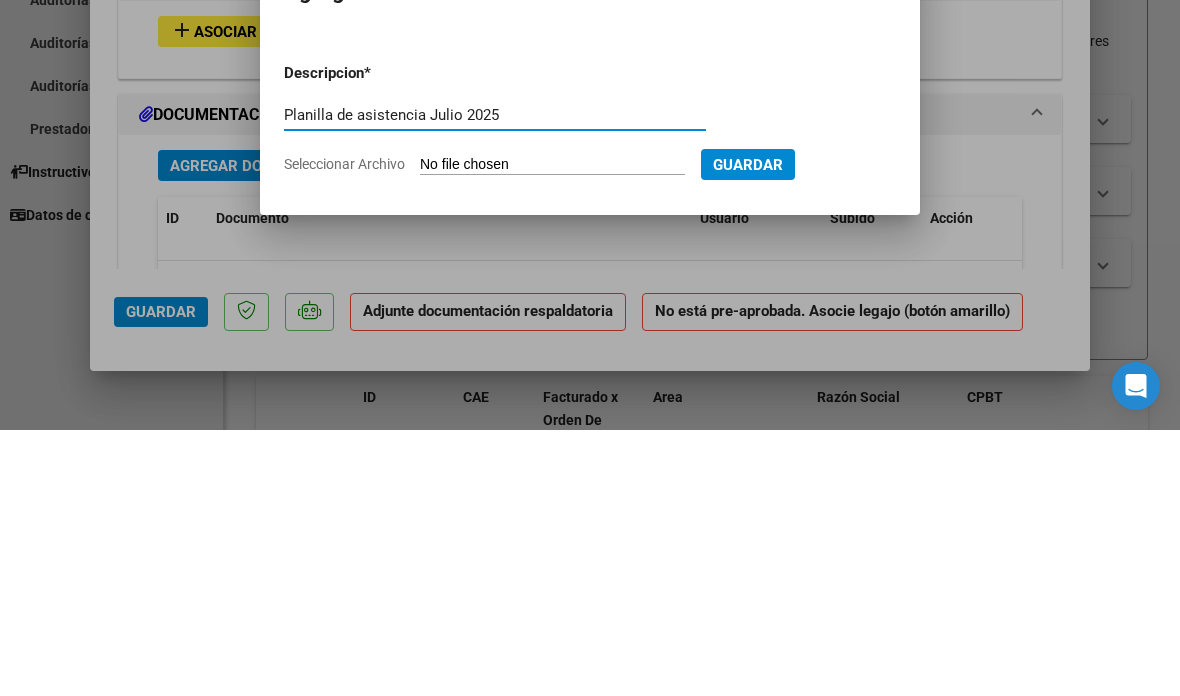 type on "Planilla de asistencia Julio 2025" 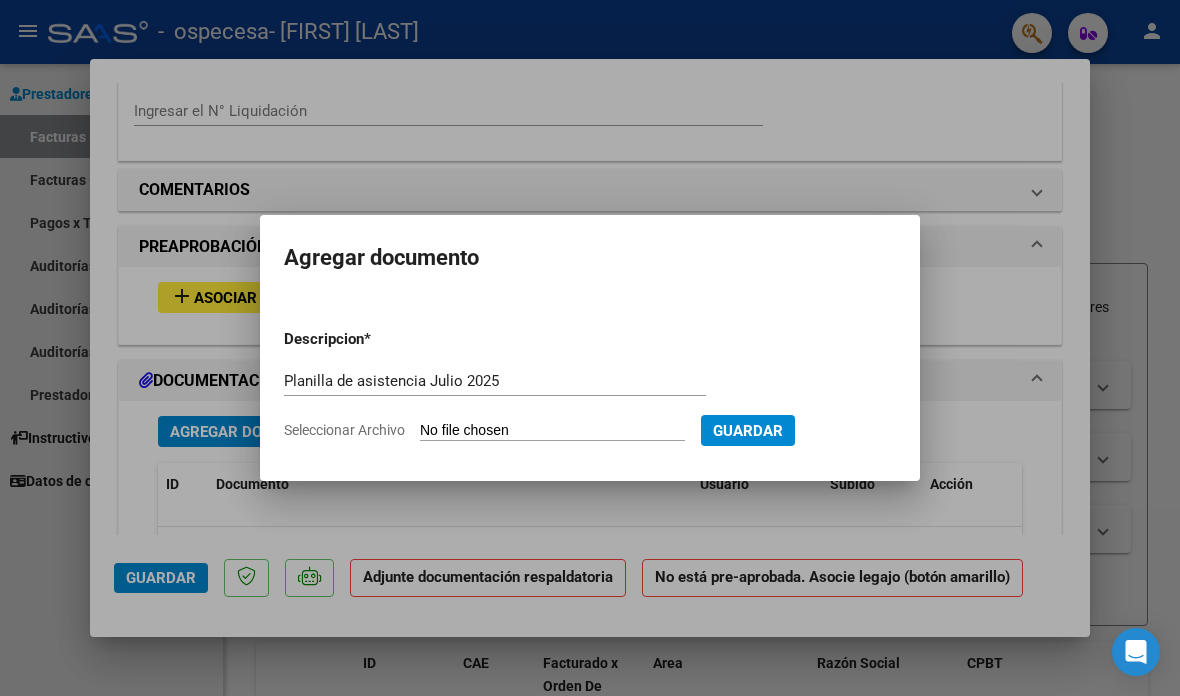 type on "C:\fakepath\Planilla [MONTH] [YEAR] [LAST] [FIRST].pdf" 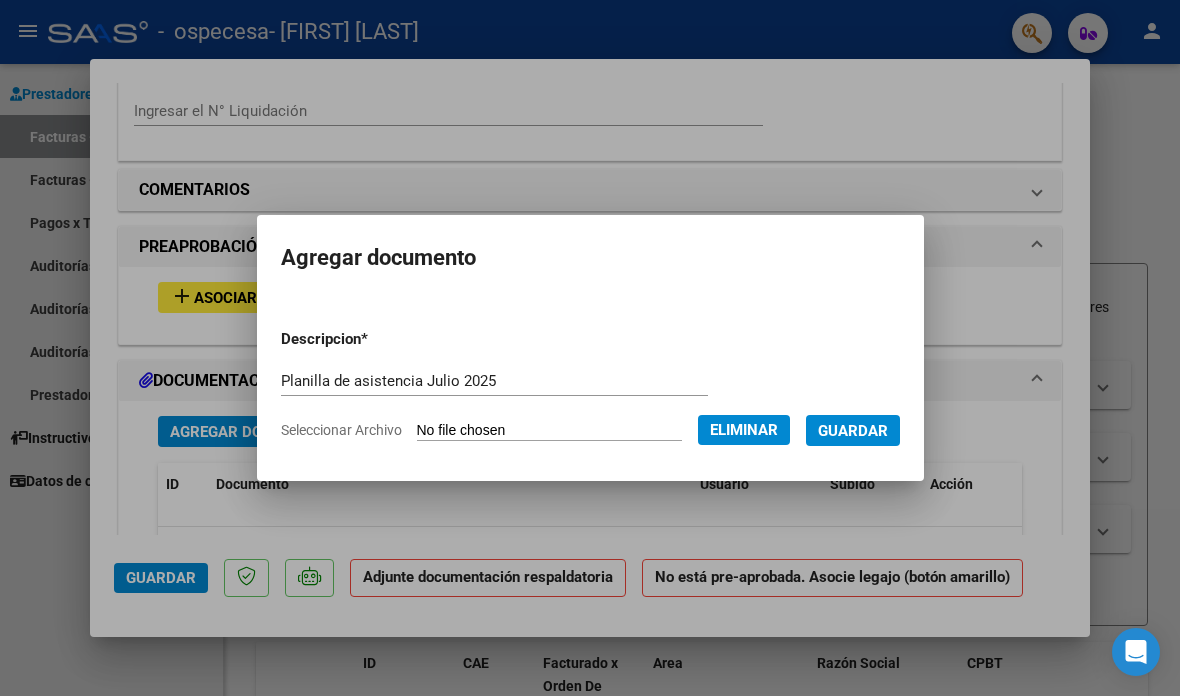 click on "Guardar" at bounding box center (853, 431) 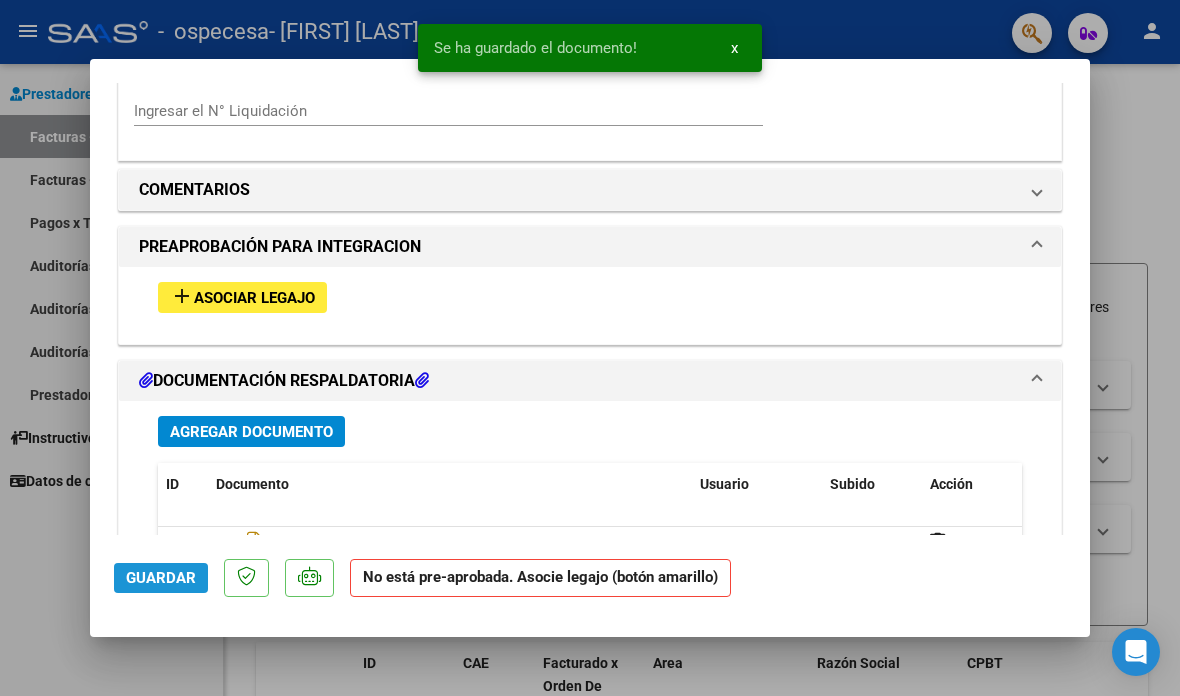 click on "Guardar" 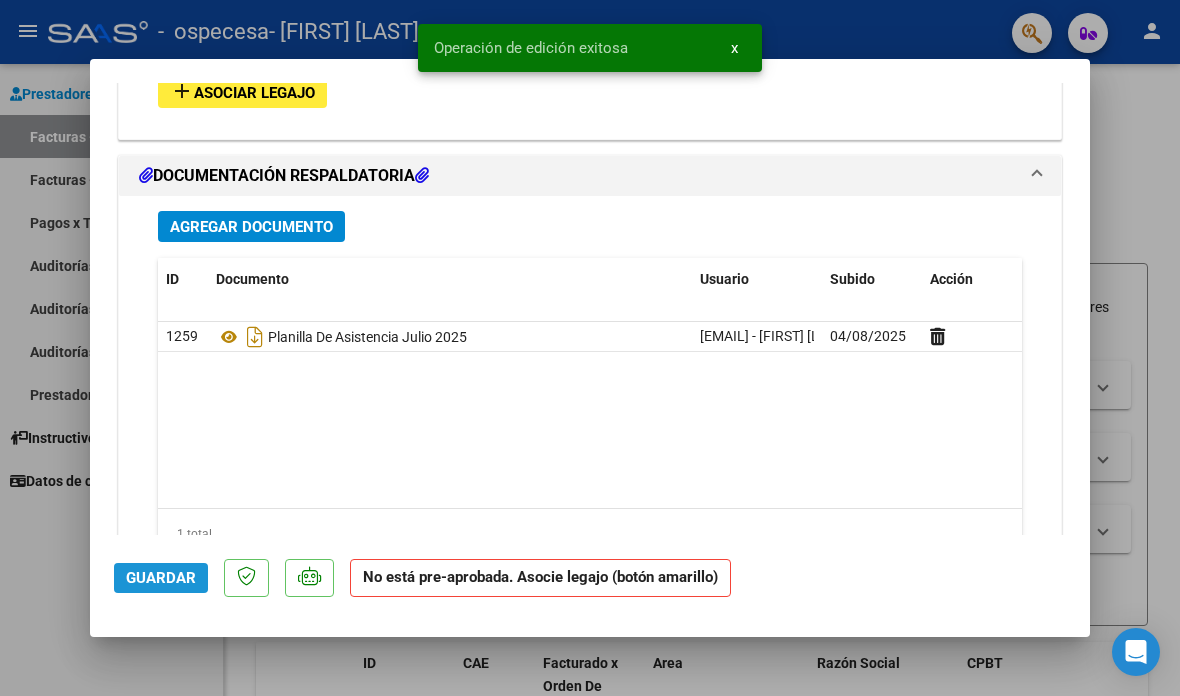 click on "Guardar" 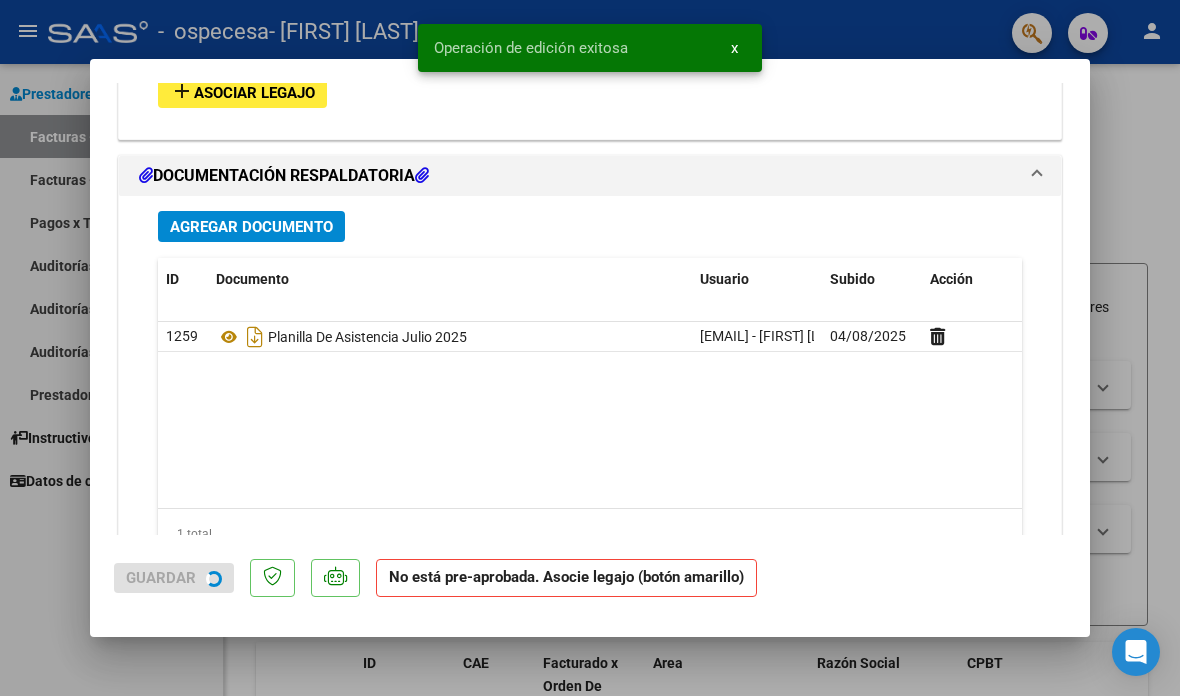 scroll, scrollTop: 1859, scrollLeft: 0, axis: vertical 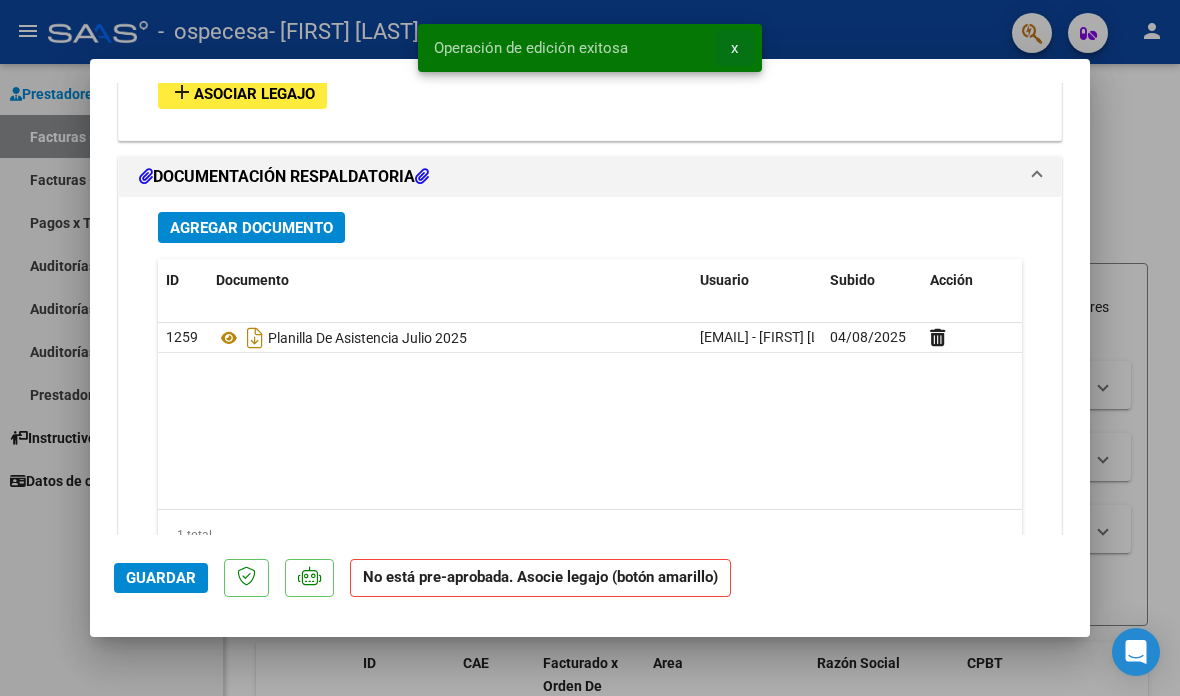 click on "x" at bounding box center [734, 48] 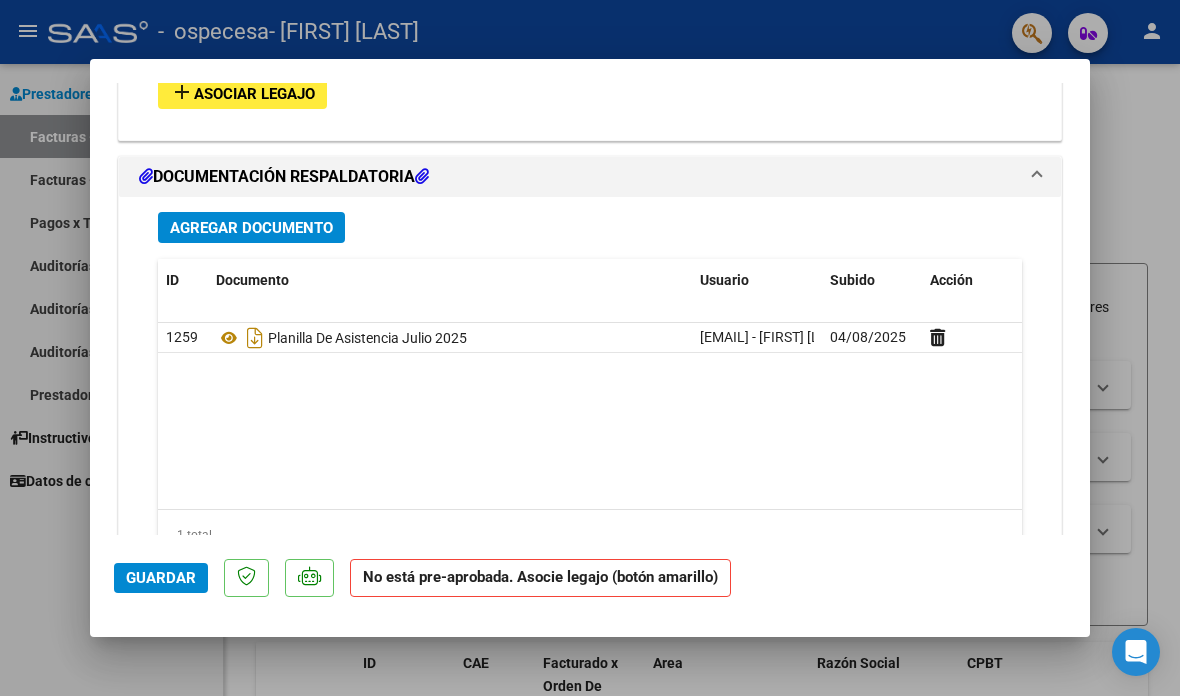 click at bounding box center (590, 348) 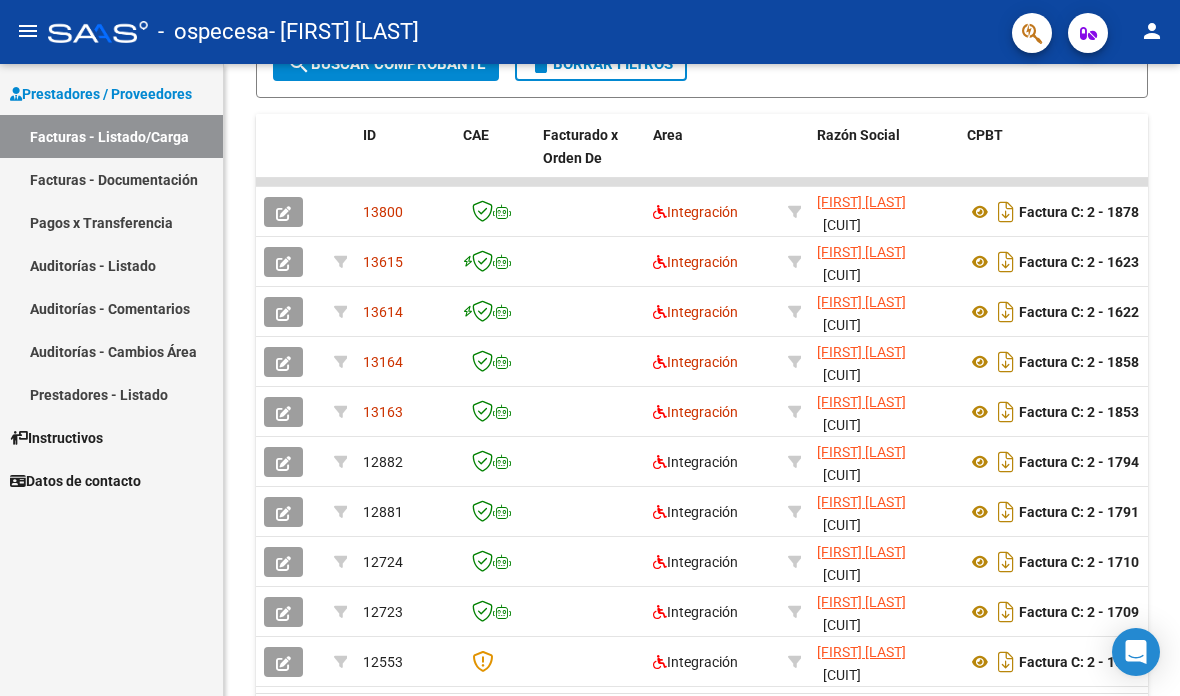 scroll, scrollTop: 541, scrollLeft: 0, axis: vertical 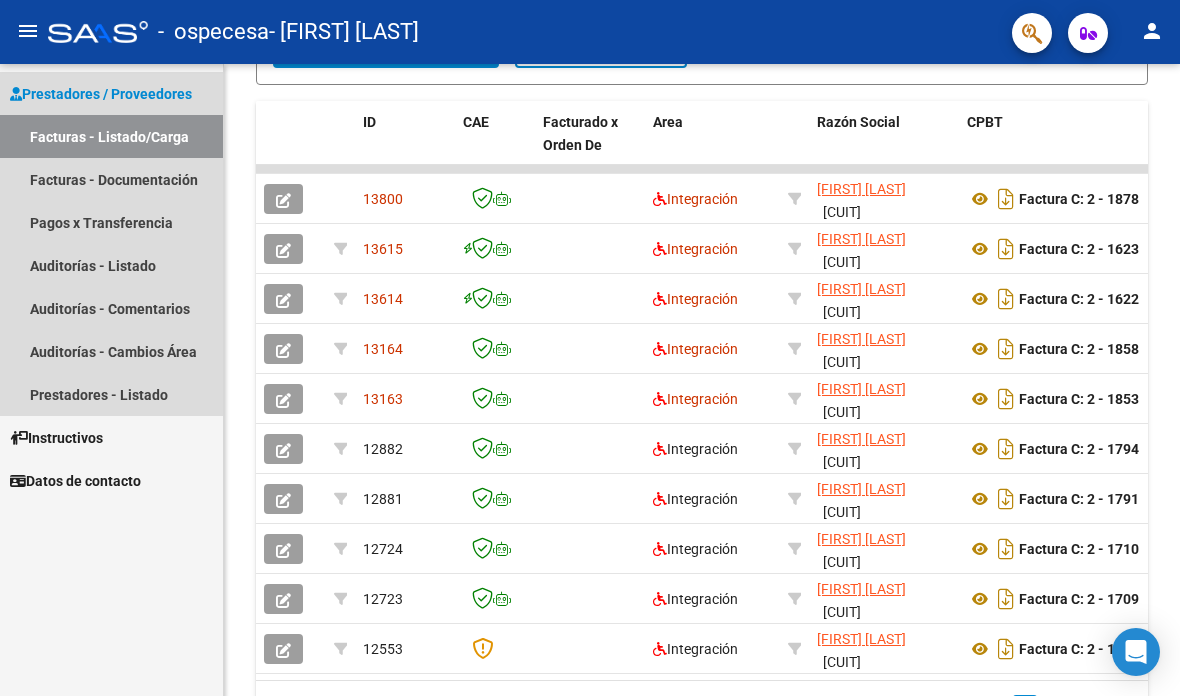 click on "Facturas - Listado/Carga" at bounding box center (111, 136) 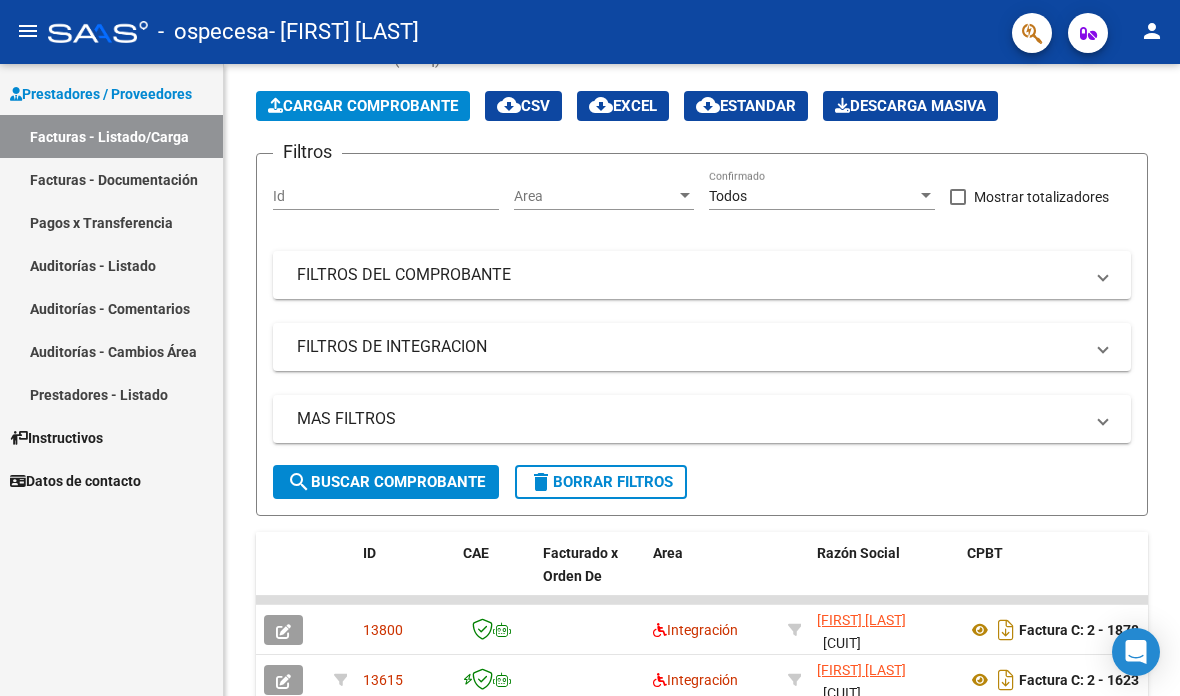 scroll, scrollTop: 0, scrollLeft: 0, axis: both 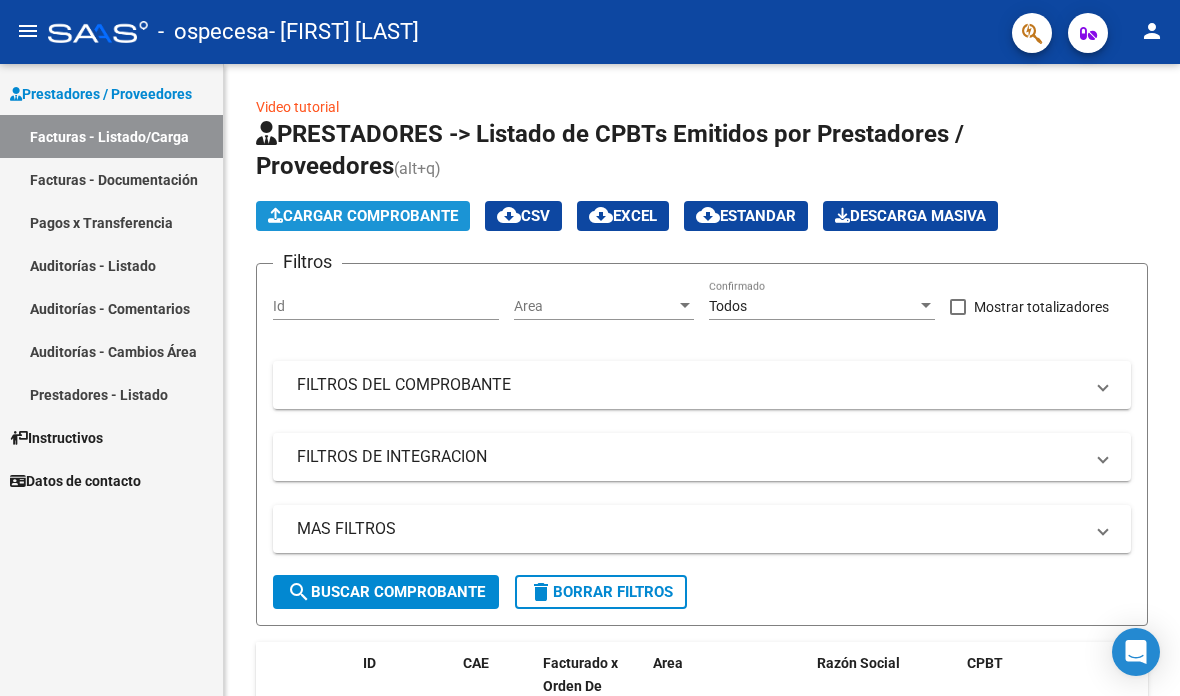 click on "Cargar Comprobante" 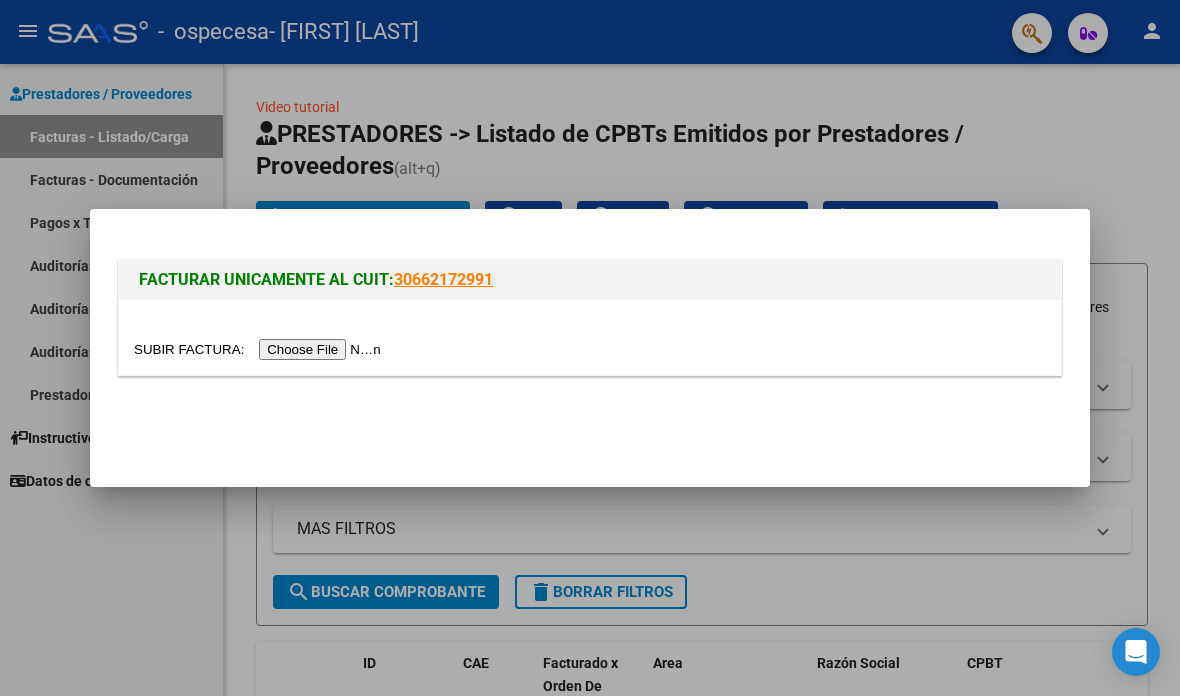 click at bounding box center (260, 349) 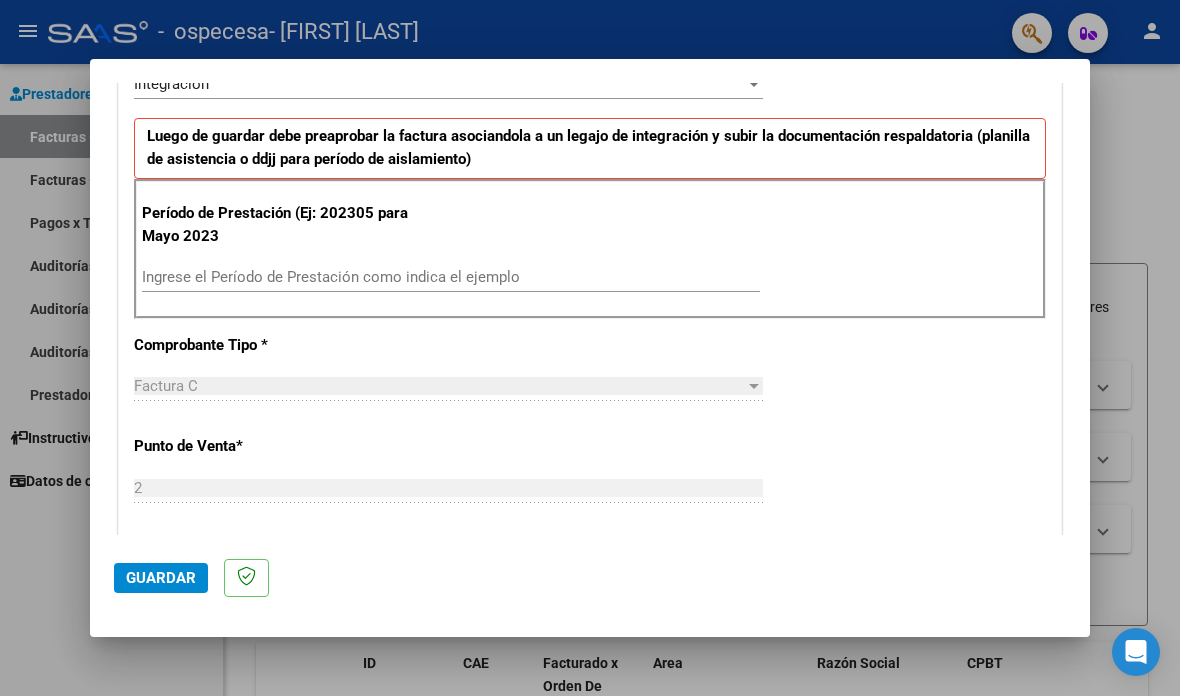 scroll, scrollTop: 533, scrollLeft: 0, axis: vertical 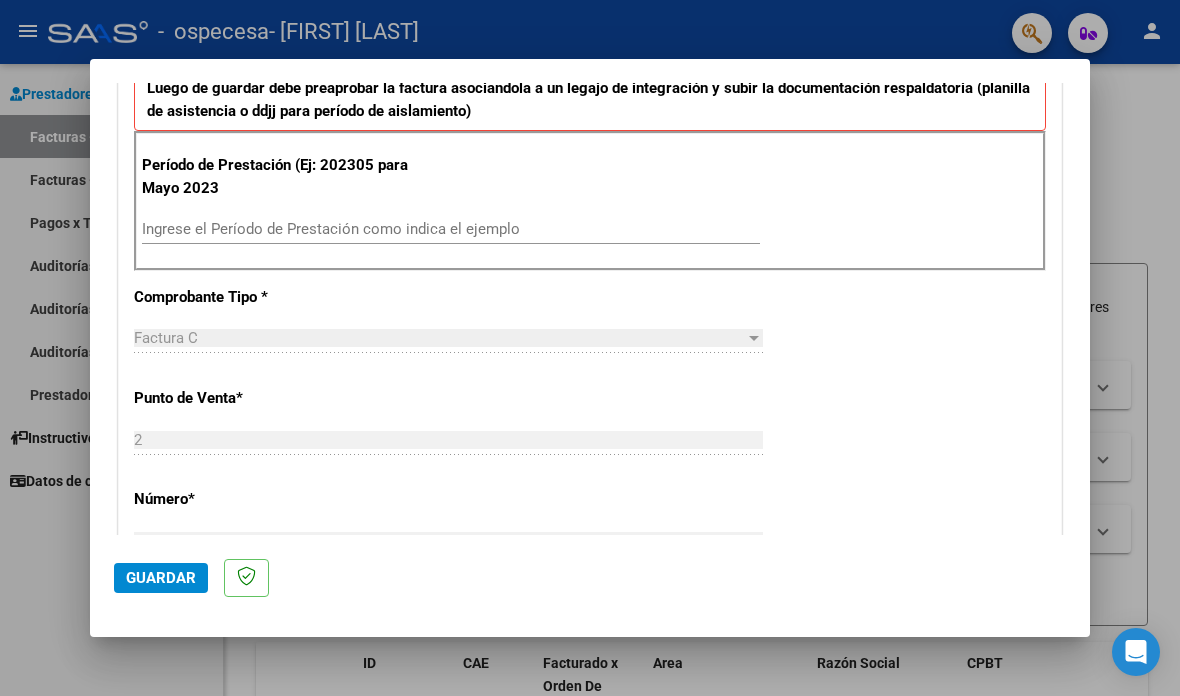 click on "Ingrese el Período de Prestación como indica el ejemplo" at bounding box center (451, 229) 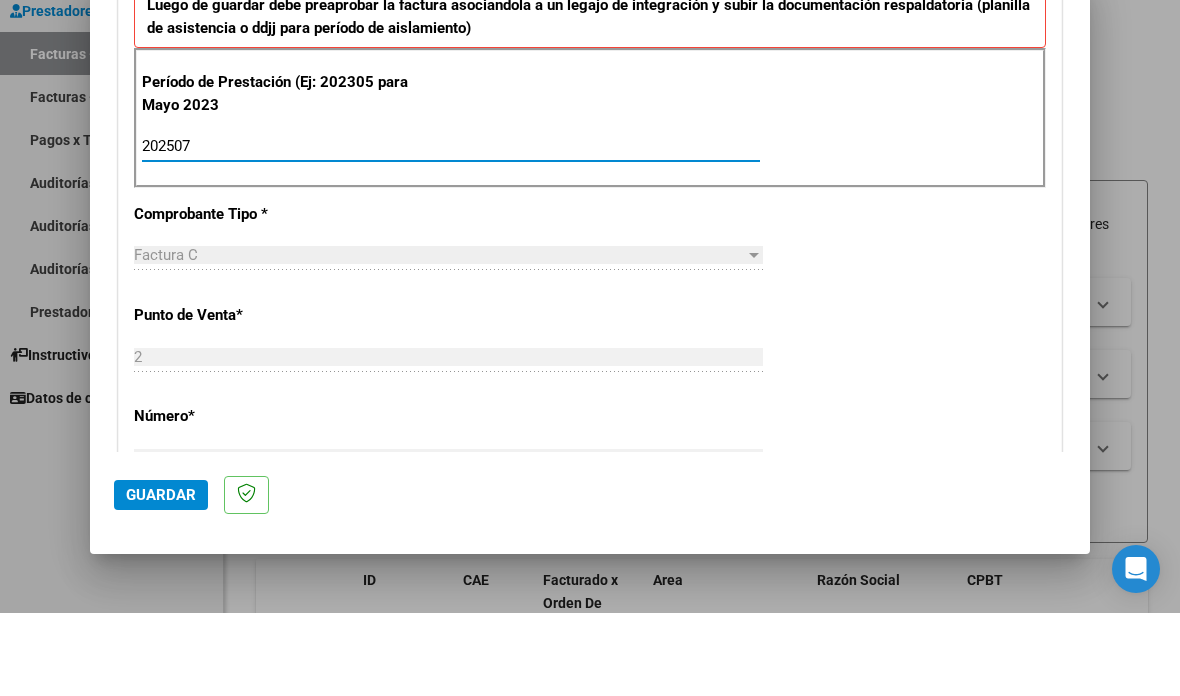 type on "202507" 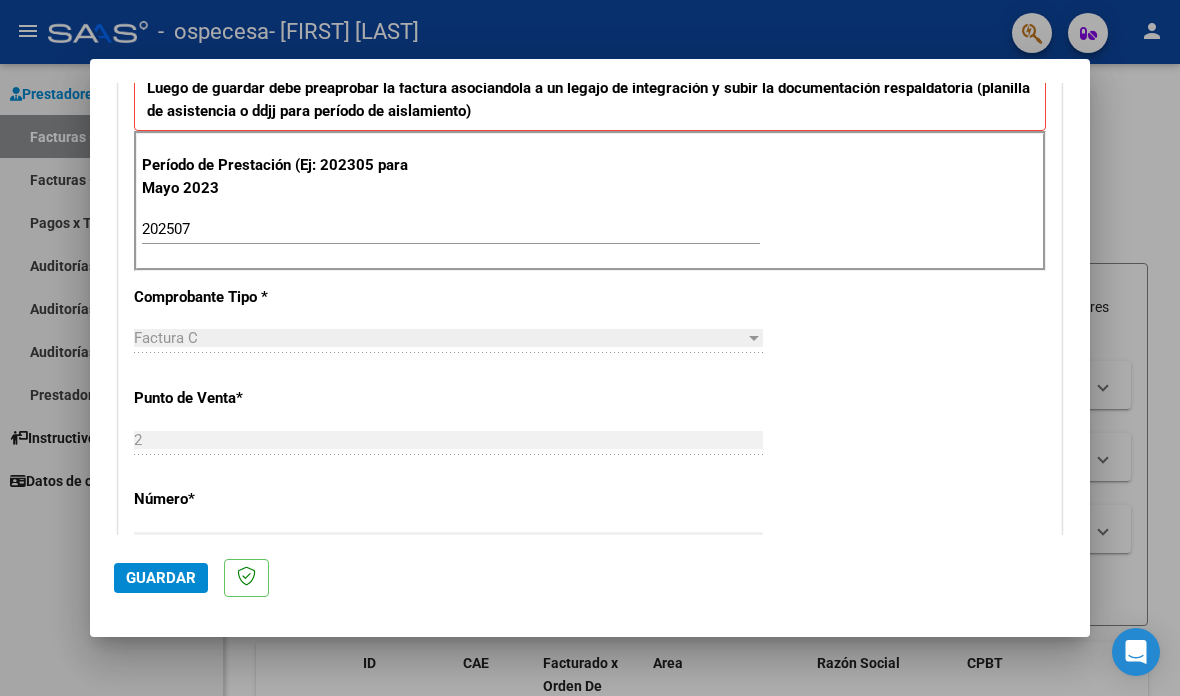 click on "Guardar" 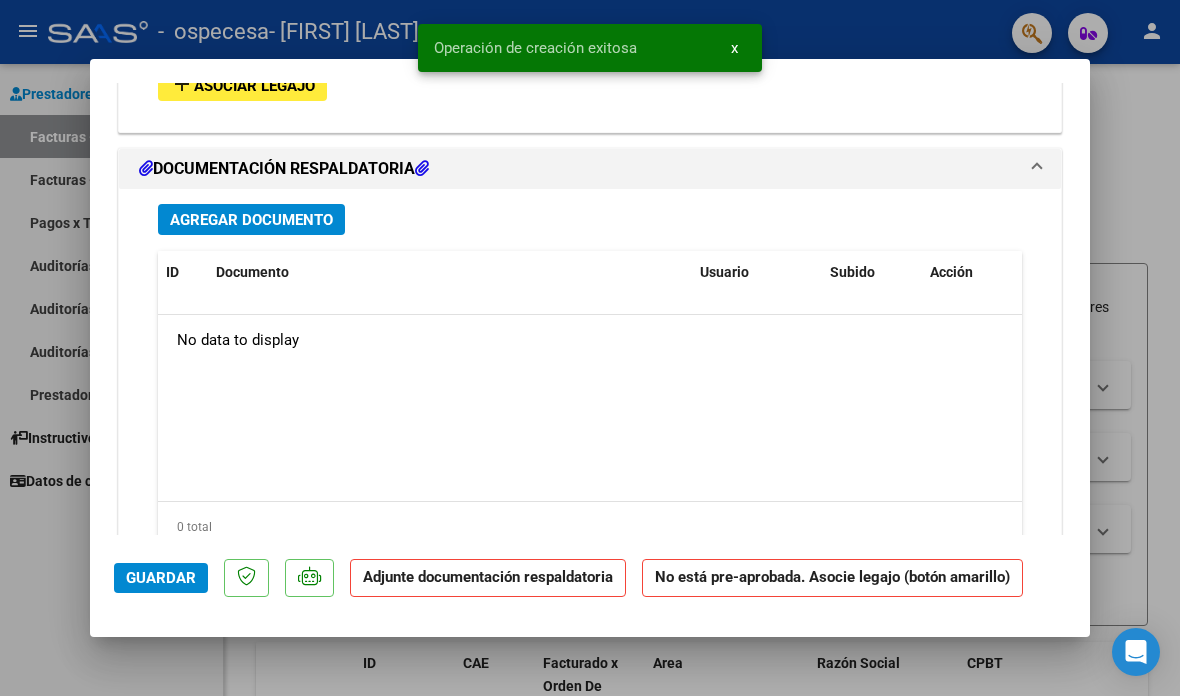 scroll, scrollTop: 1859, scrollLeft: 0, axis: vertical 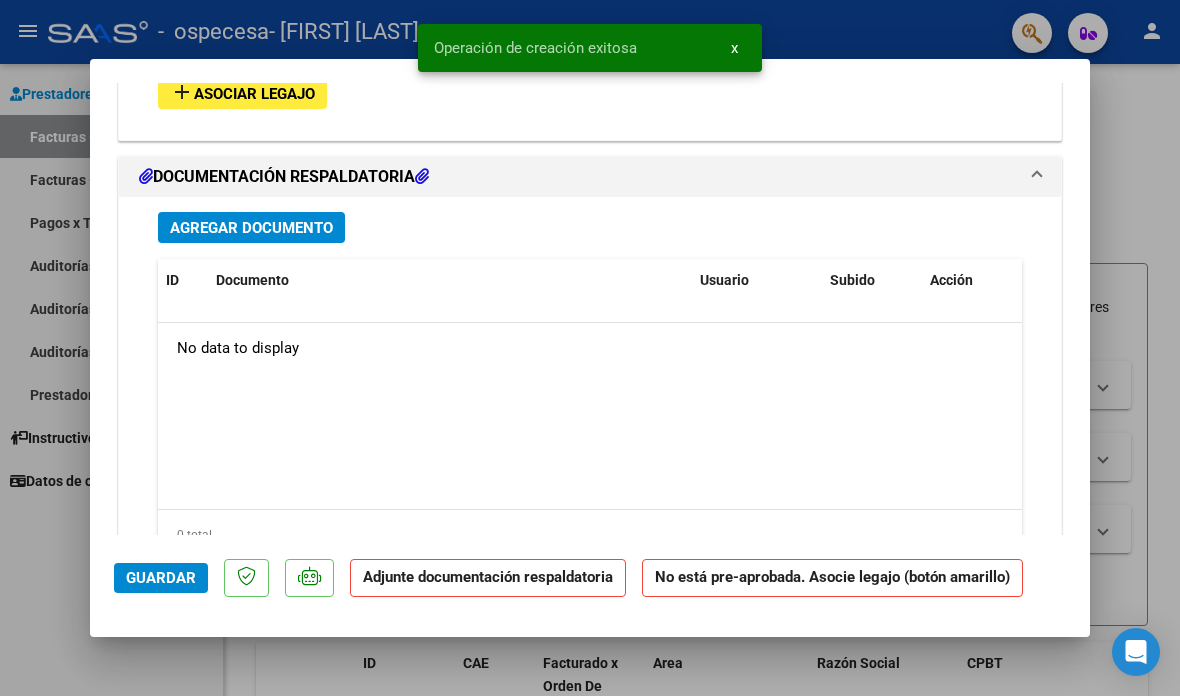 click on "Agregar Documento" at bounding box center (251, 228) 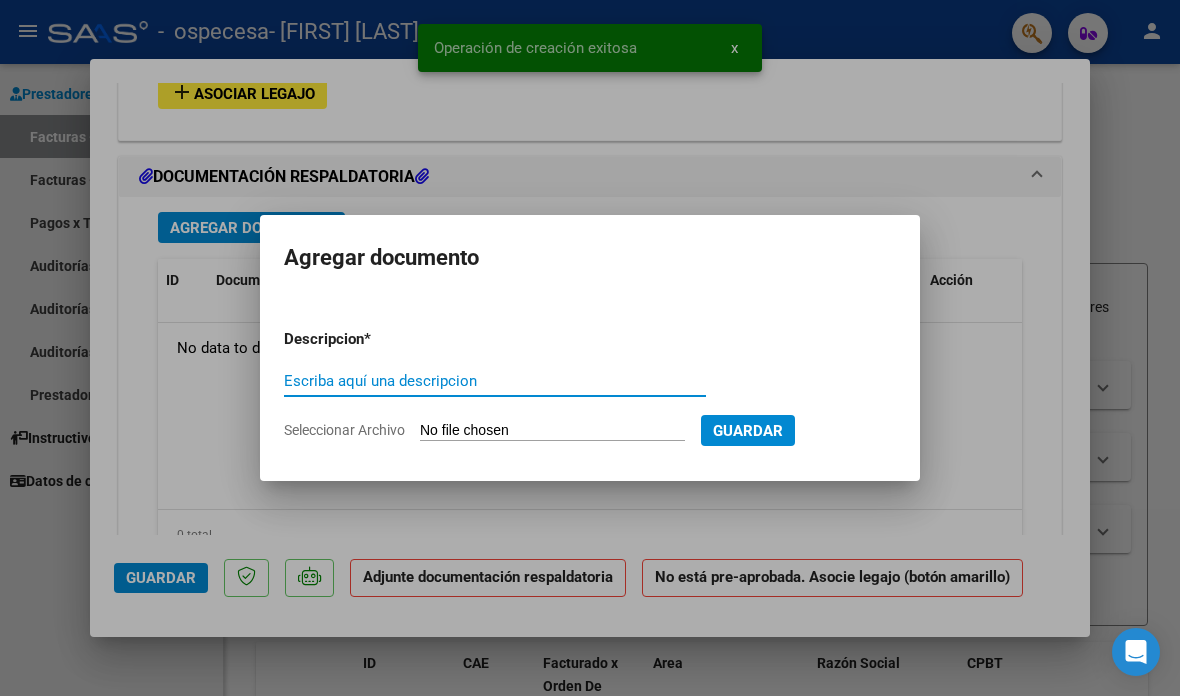 click on "Escriba aquí una descripcion" at bounding box center [495, 381] 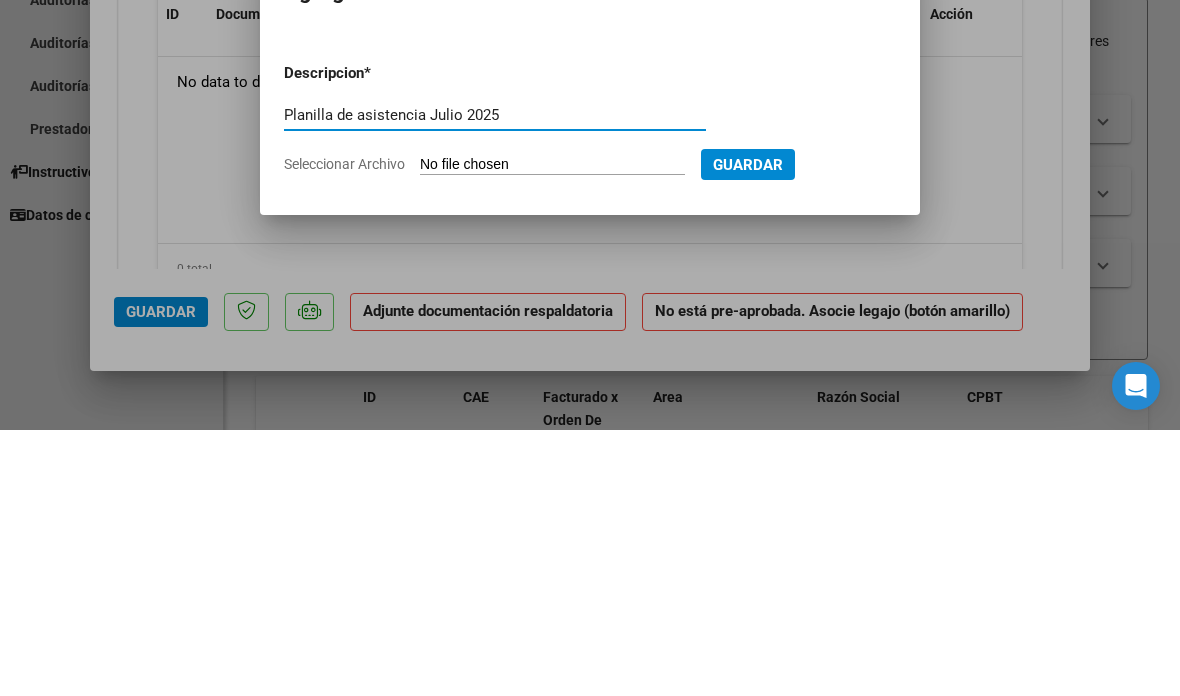 type on "Planilla de asistencia Julio 2025" 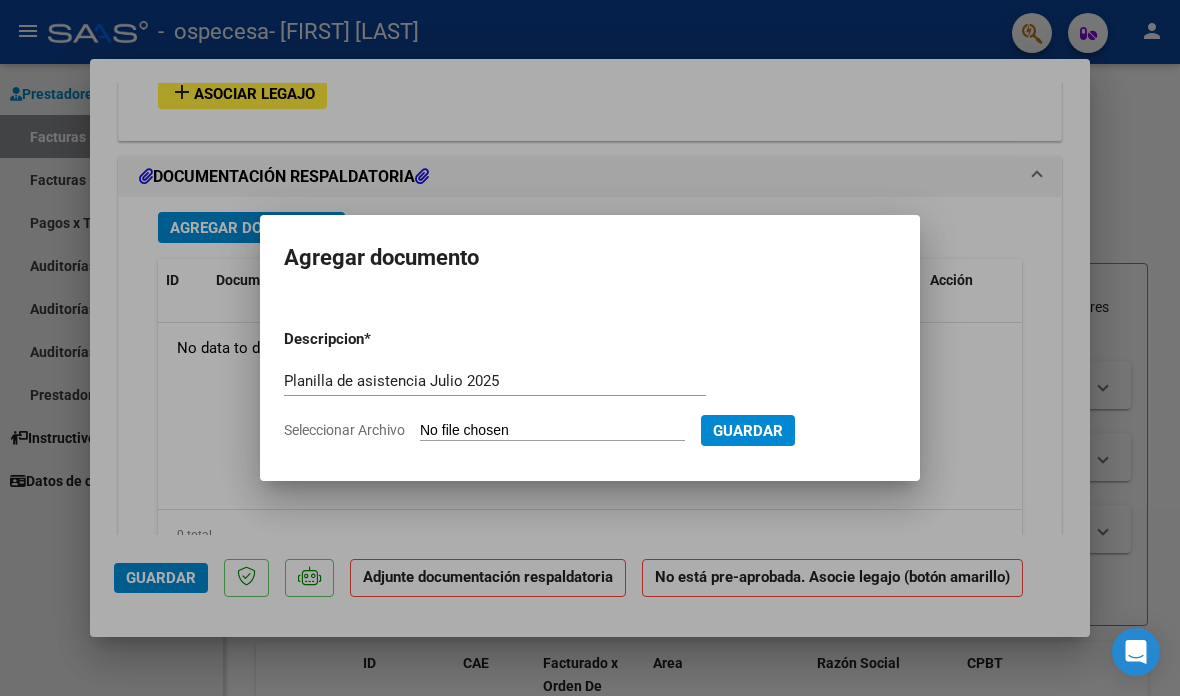 type on "C:\fakepath\Planilla [LAST] [FIRST] [MONTH] [YEAR].pdf" 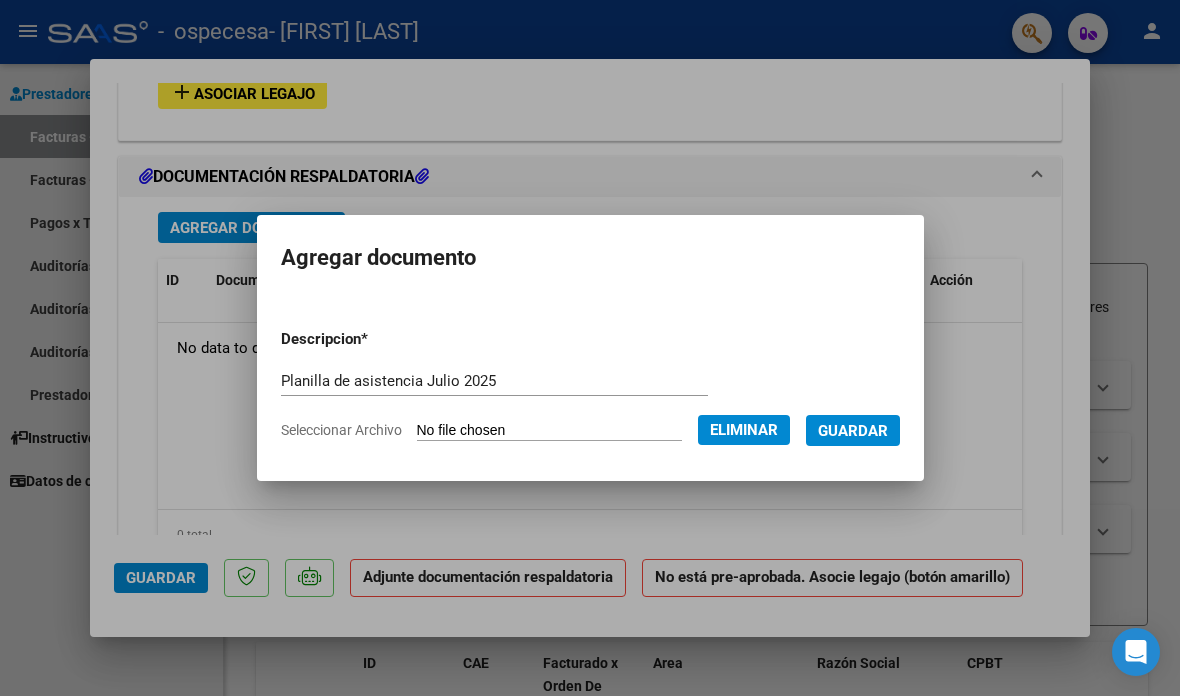 click on "Guardar" at bounding box center [853, 431] 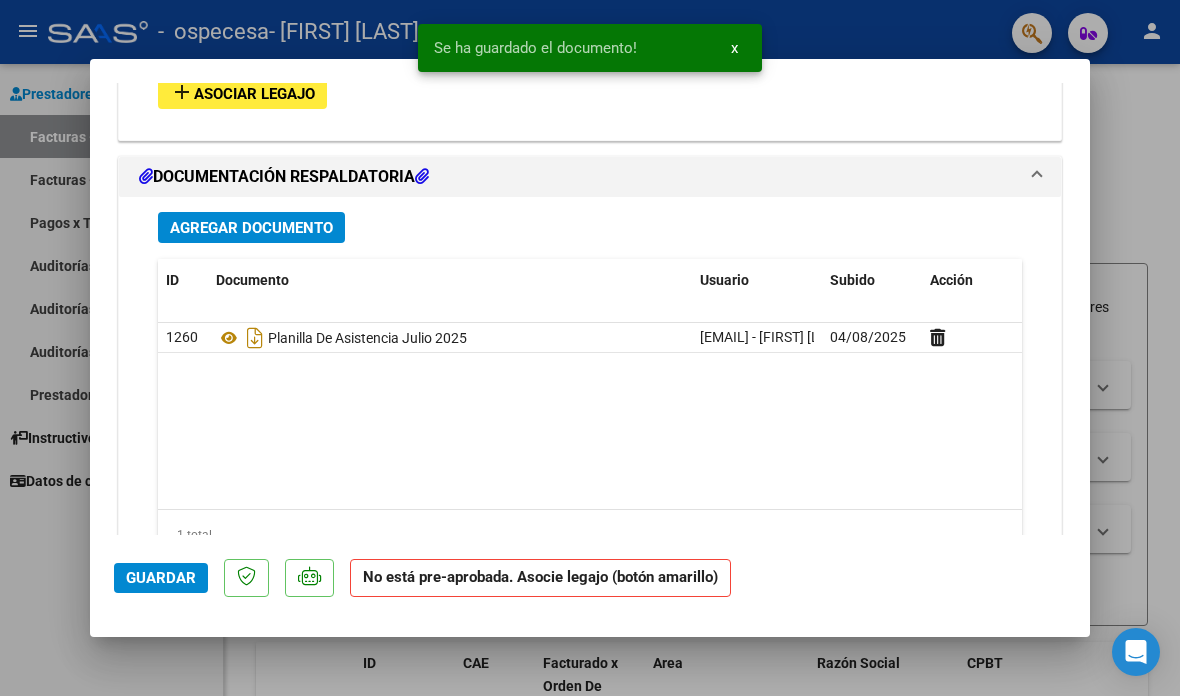 click on "Guardar" 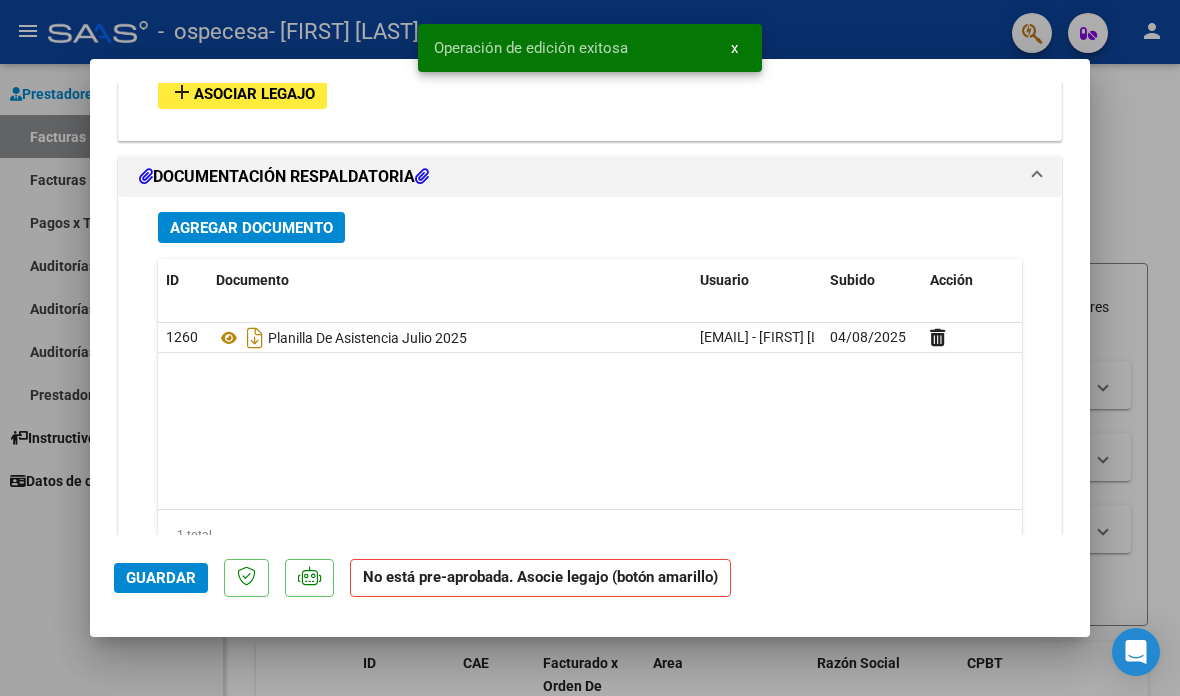 click at bounding box center (590, 348) 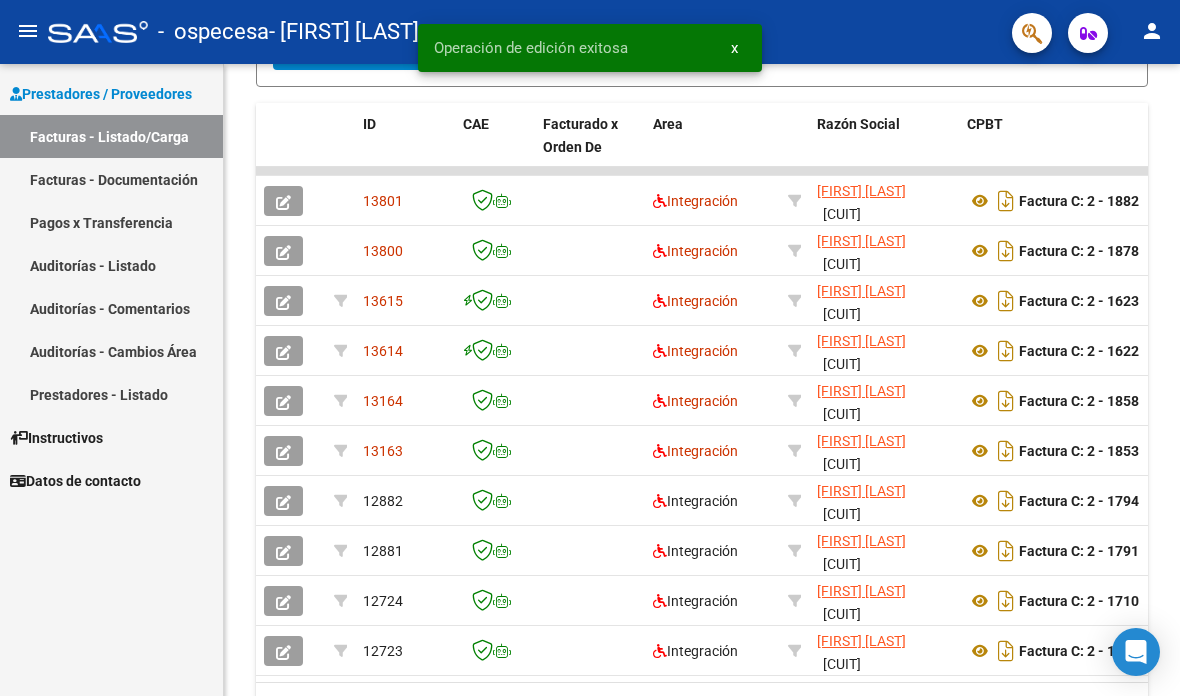scroll, scrollTop: 536, scrollLeft: 0, axis: vertical 